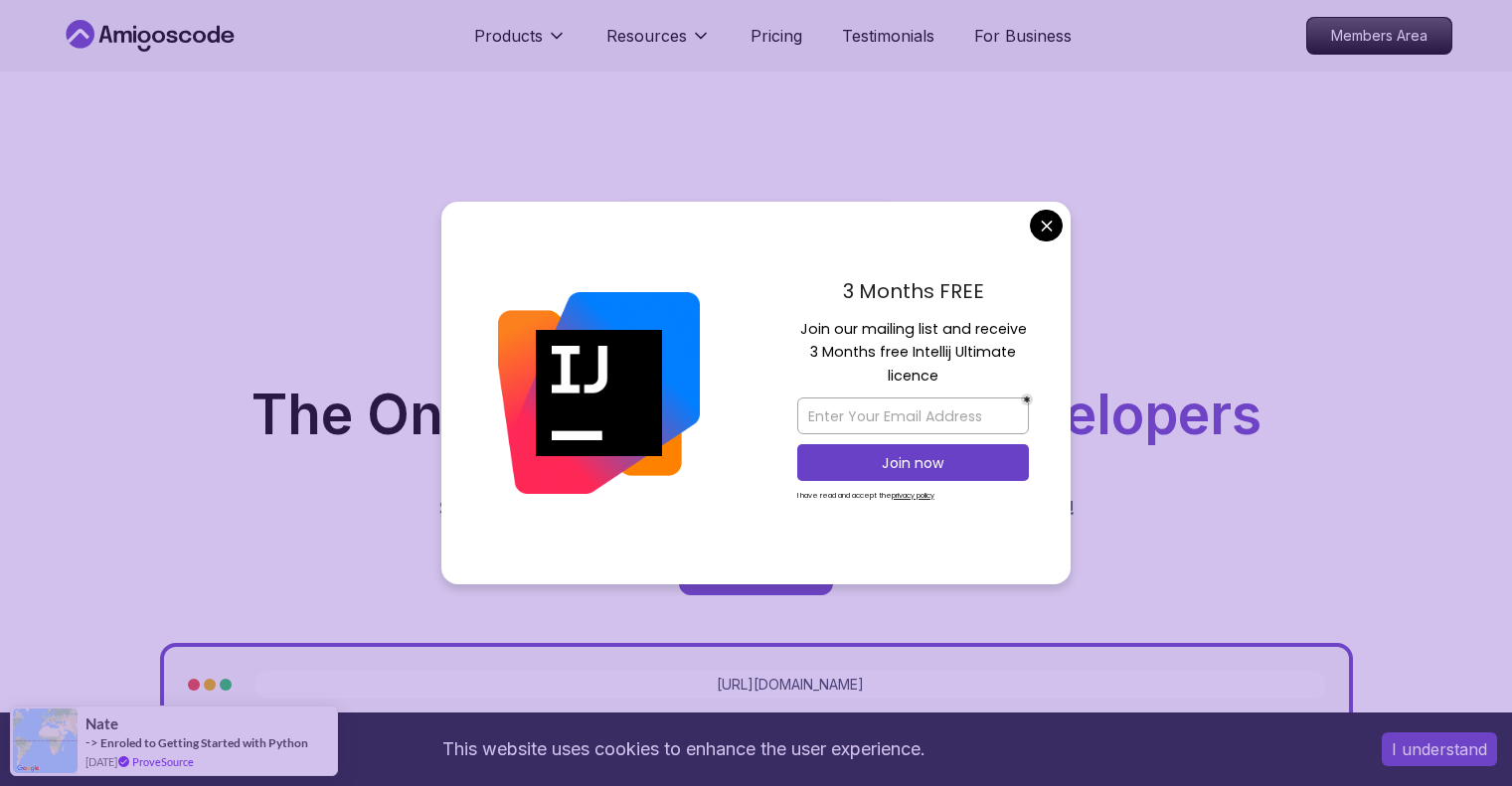 scroll, scrollTop: 0, scrollLeft: 0, axis: both 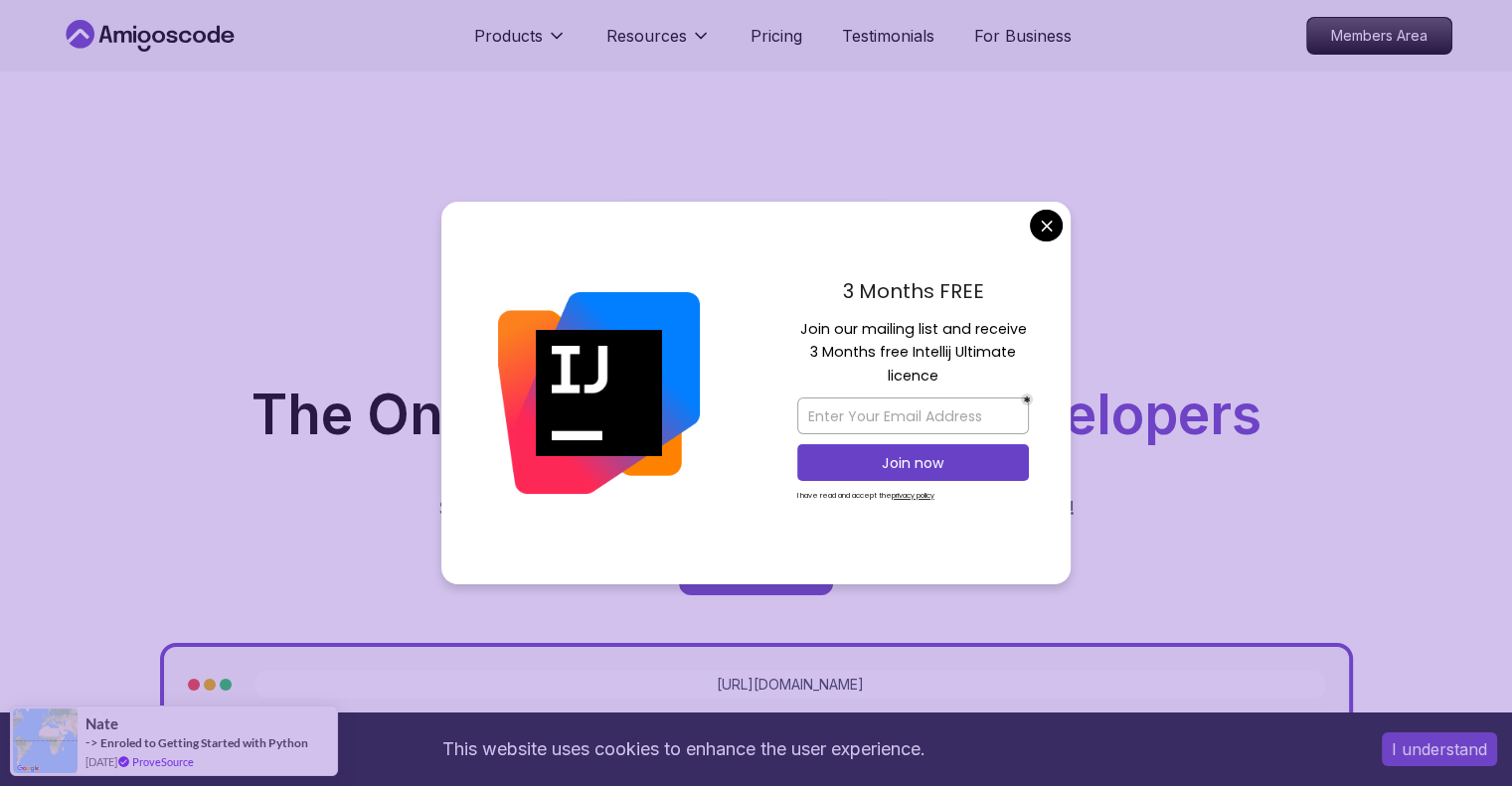 click on "This website uses cookies to enhance the user experience. I understand Products Resources Pricing Testimonials For Business Members Area Products Resources Pricing Testimonials For Business Members Area Jogh Long Spring Developer Advocate "Amigoscode Does a pretty good job, and consistently too, covering Spring and for that, I'm very Appreciative" The One-Stop Platform for   Developers Get unlimited access to coding   courses ,   Quizzes ,   Builds  and   Tools . Start your journey or level up your career with Amigoscode today! Start for Free https://amigoscode.com/dashboard OUR AMIGO STUDENTS WORK IN TOP COMPANIES Courses Builds Discover Amigoscode's Latest   Premium Courses! Get unlimited access to coding   courses ,   Quizzes ,   Builds  and   Tools . Start your journey or level up your career with Amigoscode today! Browse all  courses Advanced Spring Boot Pro Dive deep into Spring Boot with our advanced course, designed to take your skills from intermediate to expert level. NEW Spring Boot for Beginners" at bounding box center (756, 5823) 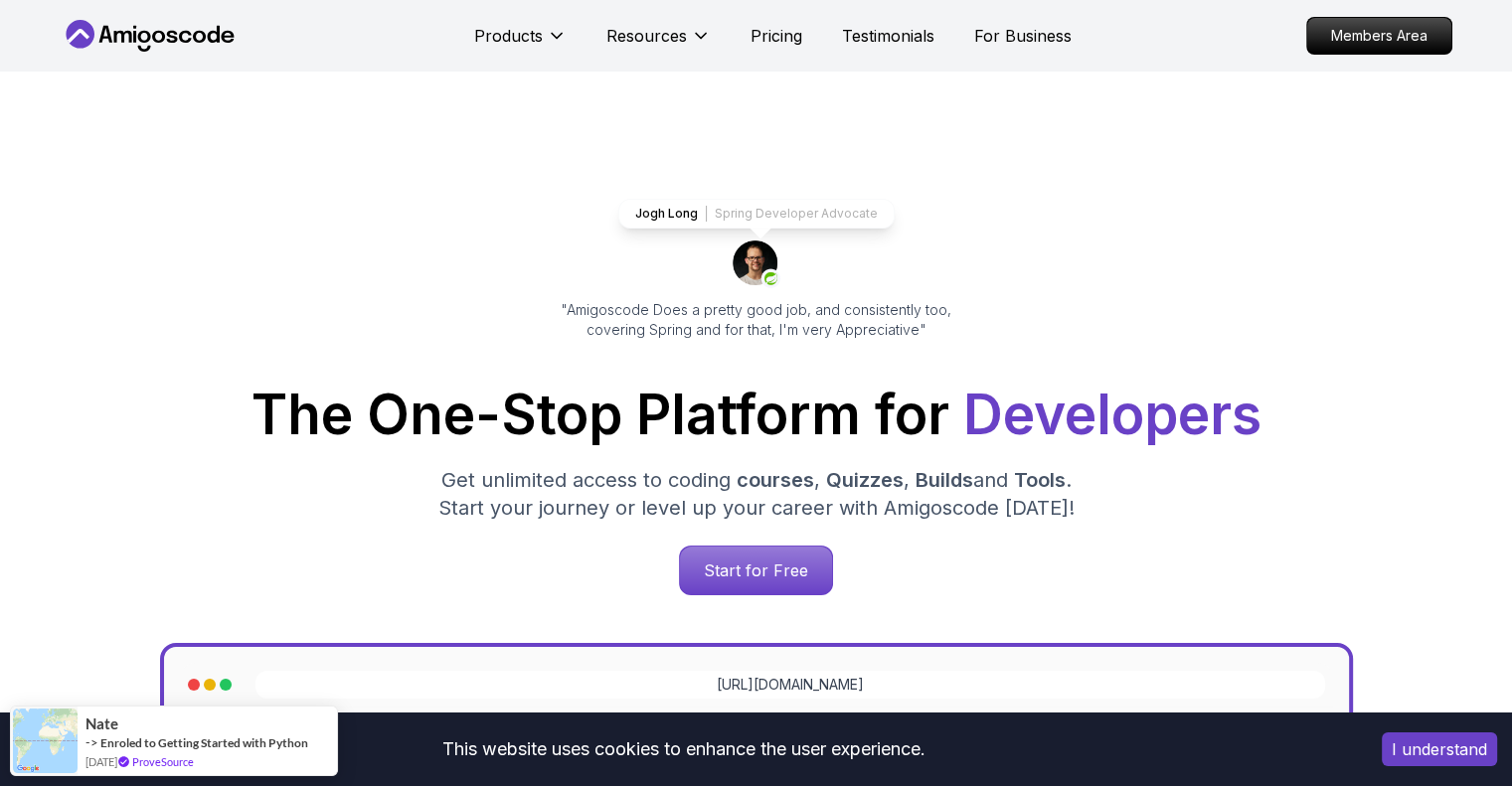click on "Products Resources Pricing Testimonials For Business Members Area" at bounding box center (756, 36) 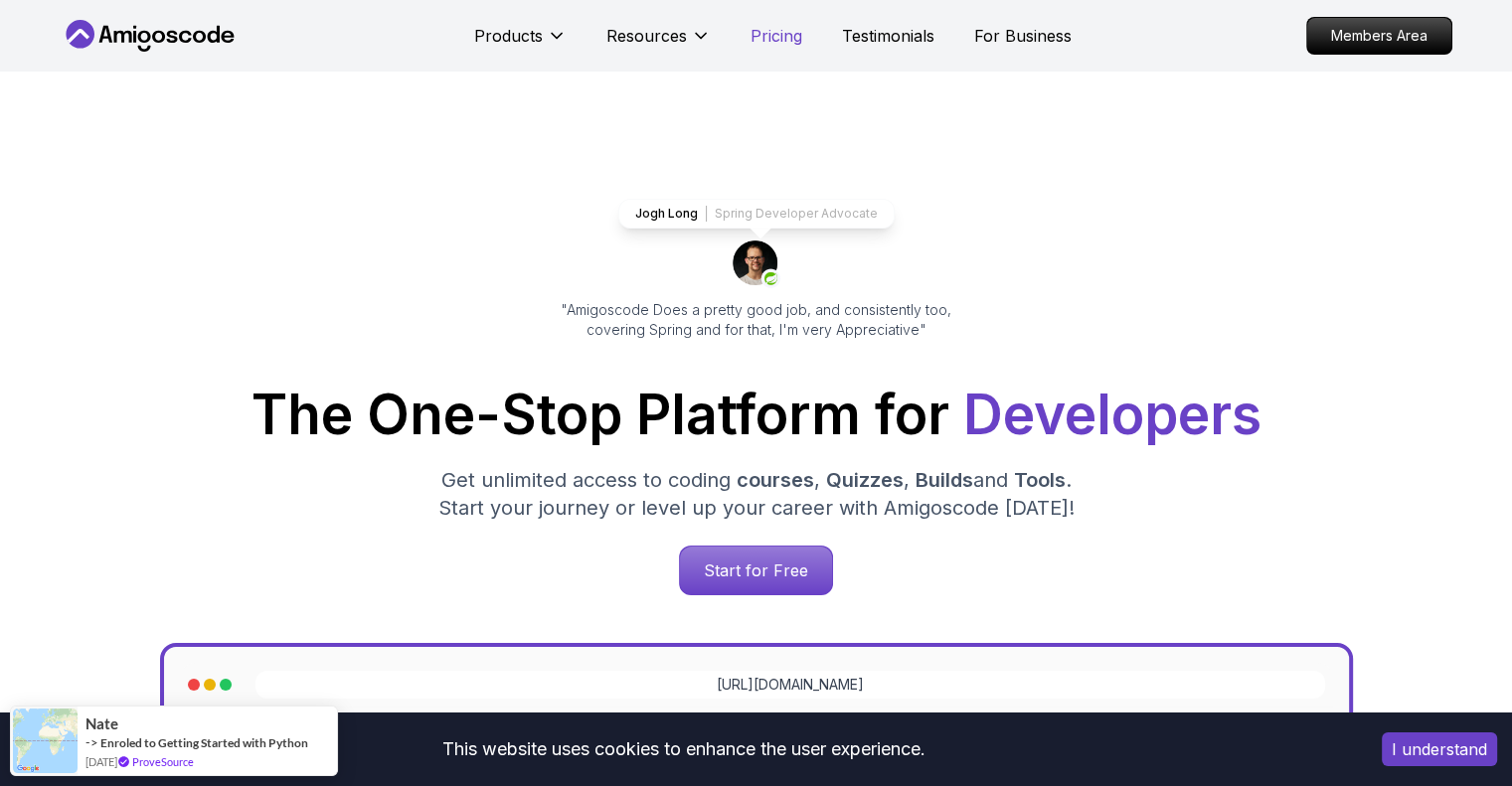 click on "Pricing" at bounding box center (776, 36) 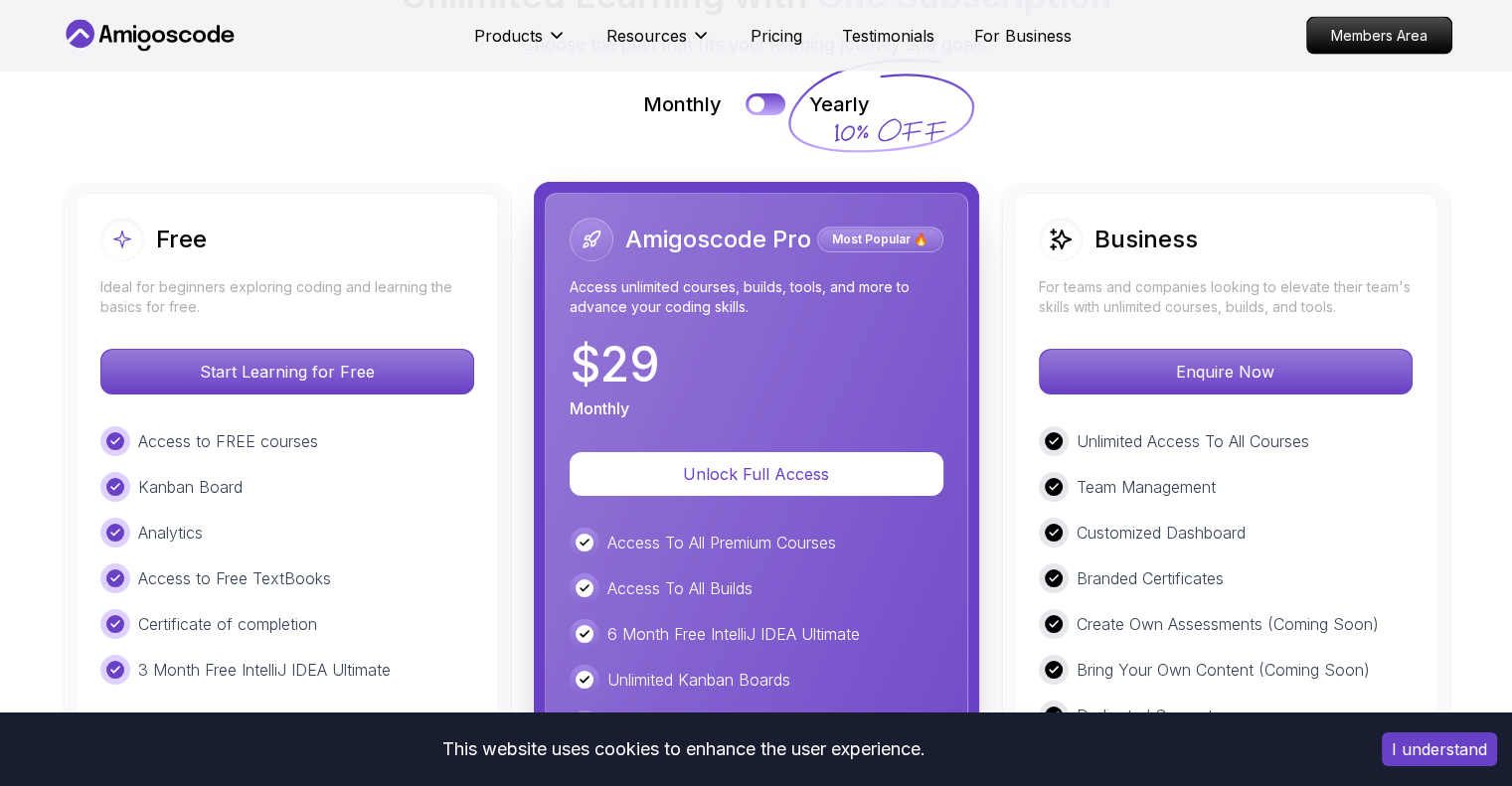 scroll, scrollTop: 4467, scrollLeft: 0, axis: vertical 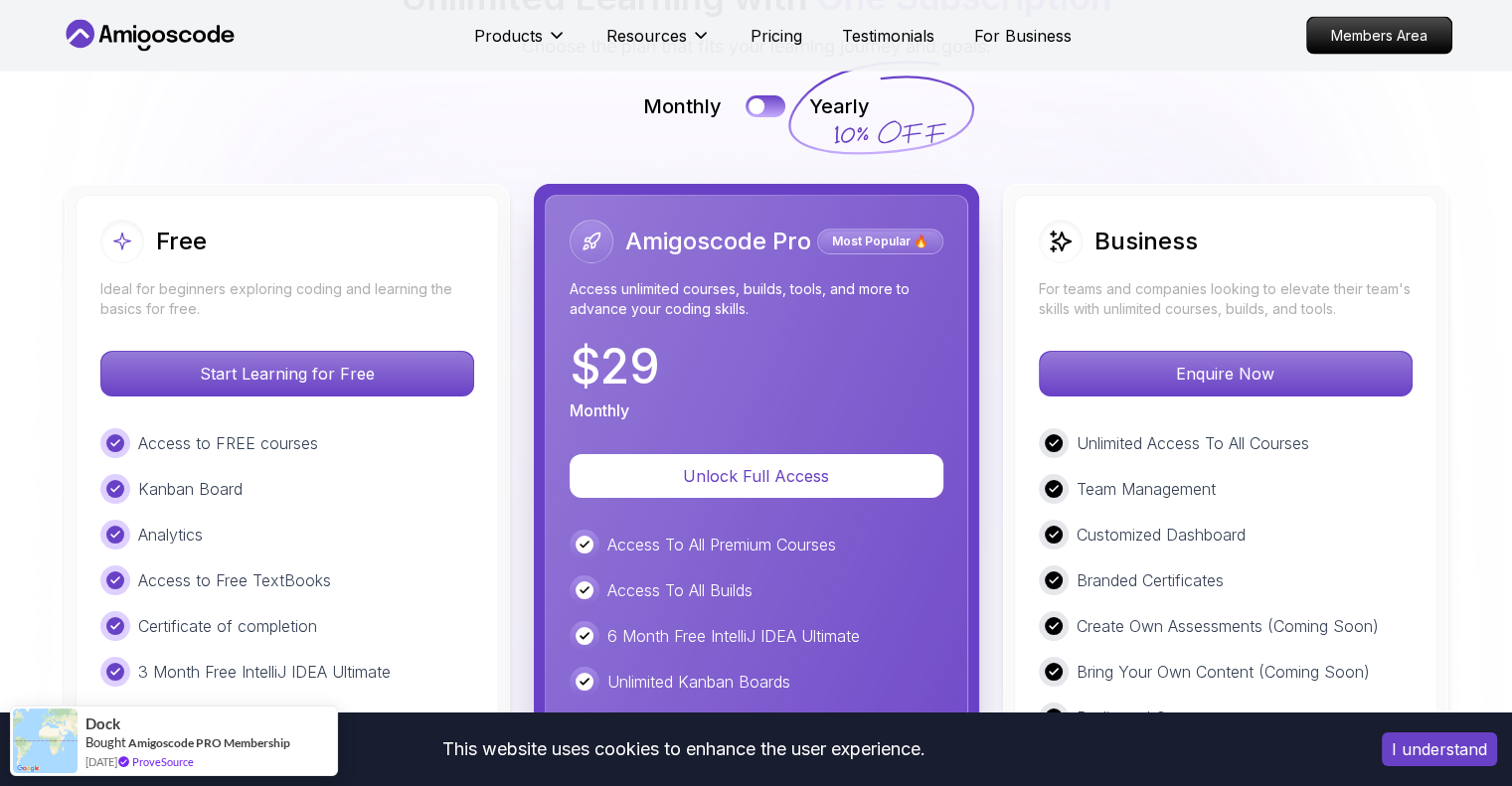 click 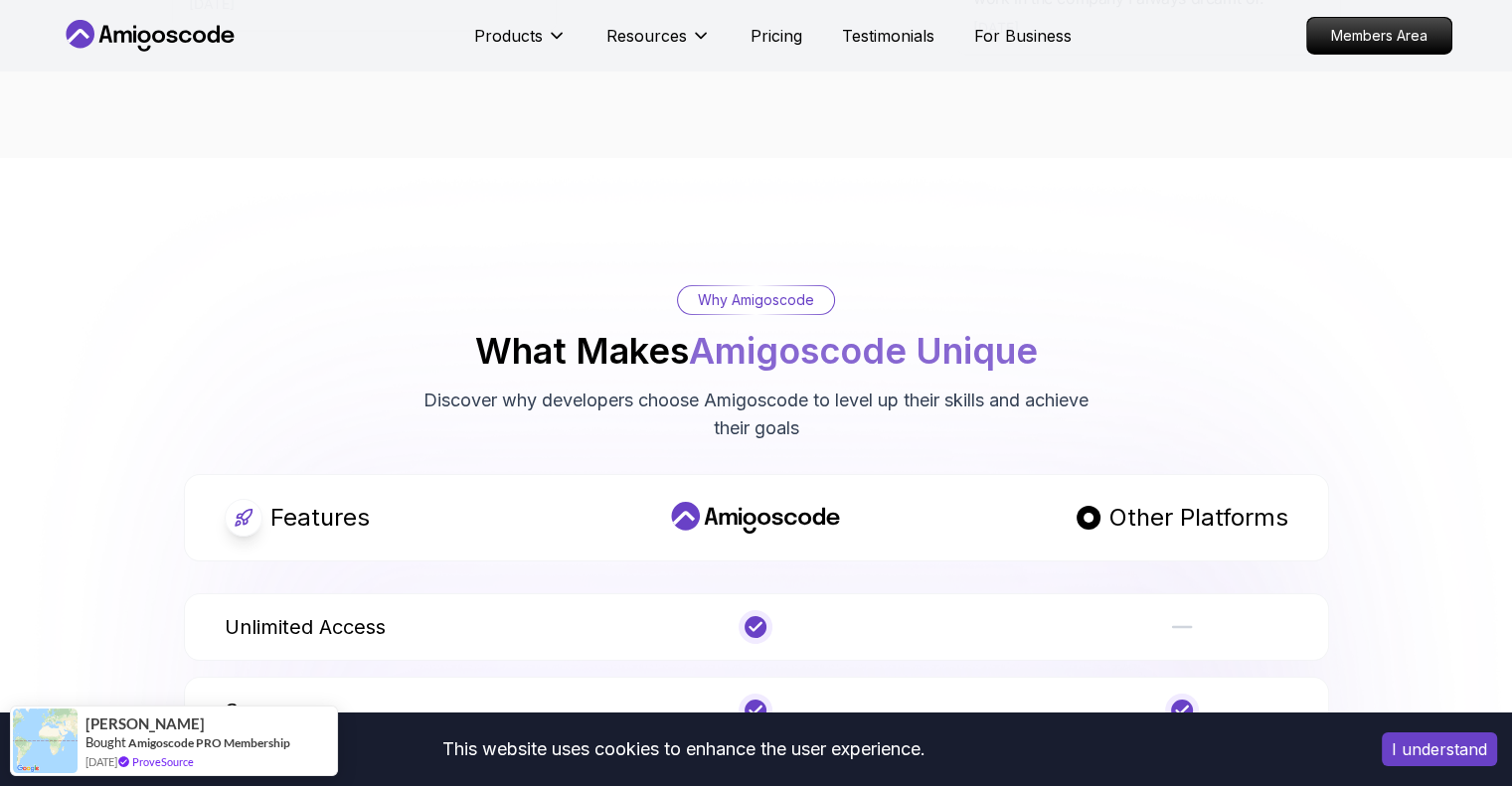 scroll, scrollTop: 7154, scrollLeft: 0, axis: vertical 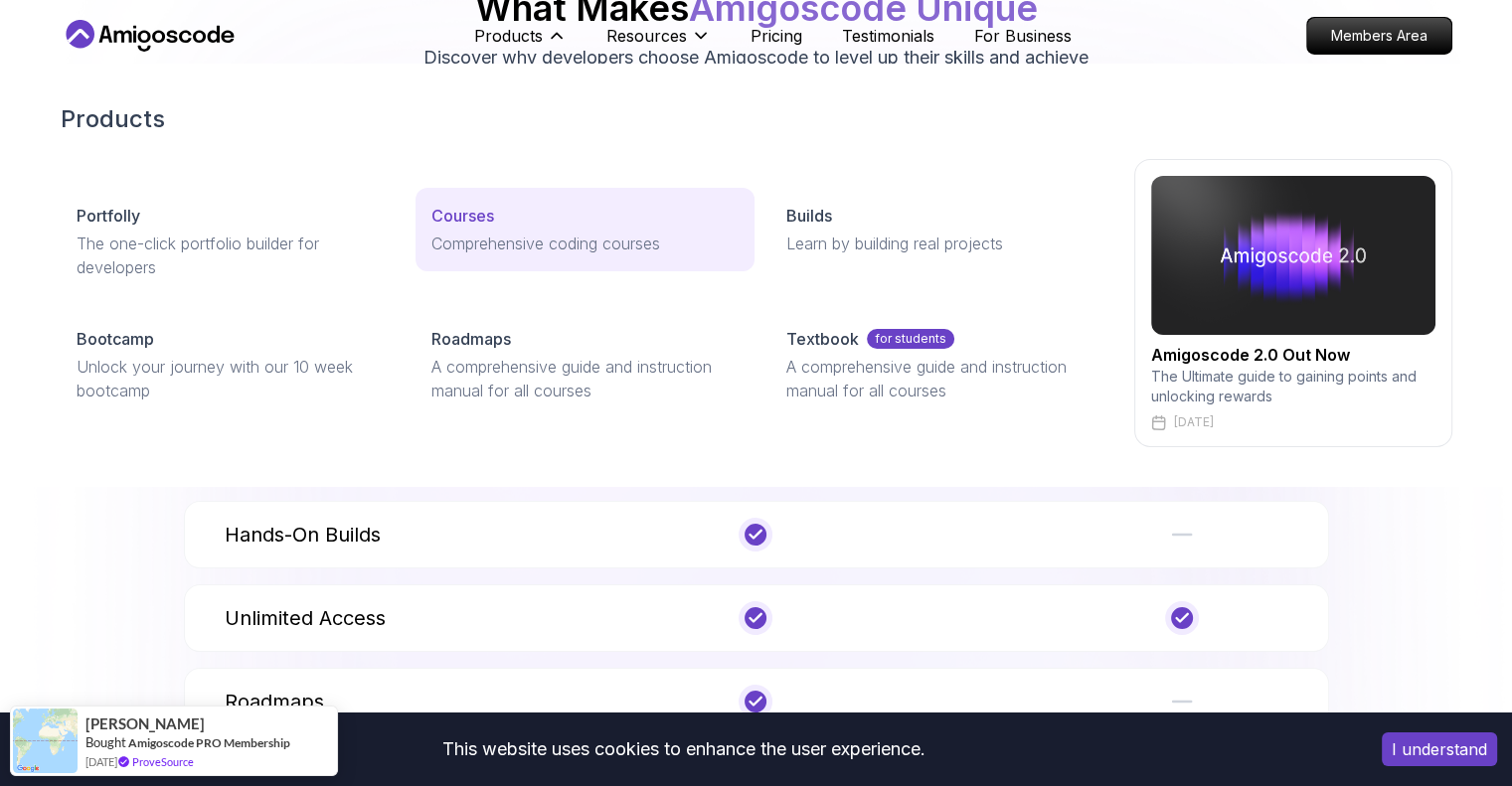 click on "Courses" at bounding box center (585, 216) 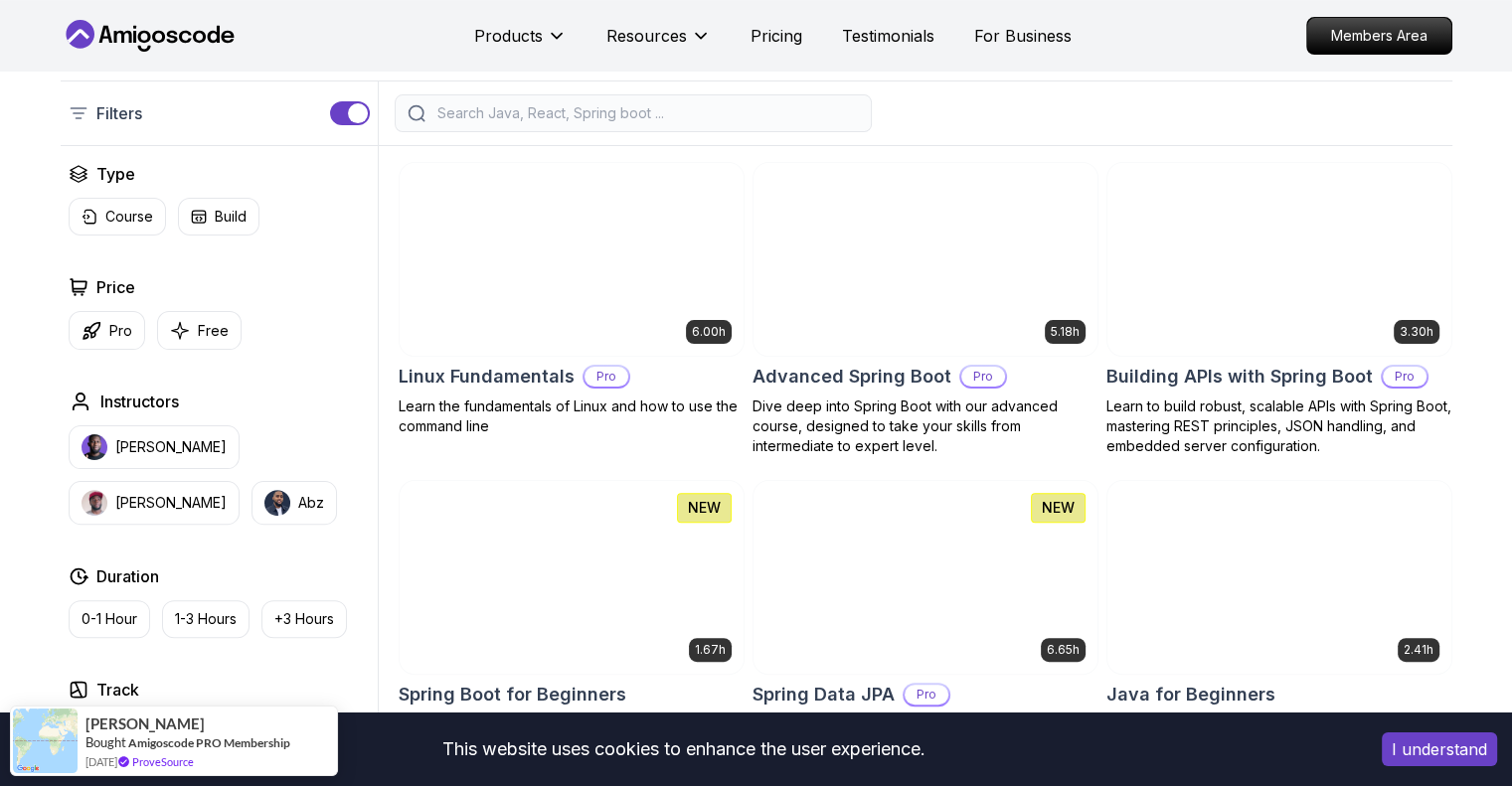 scroll, scrollTop: 497, scrollLeft: 0, axis: vertical 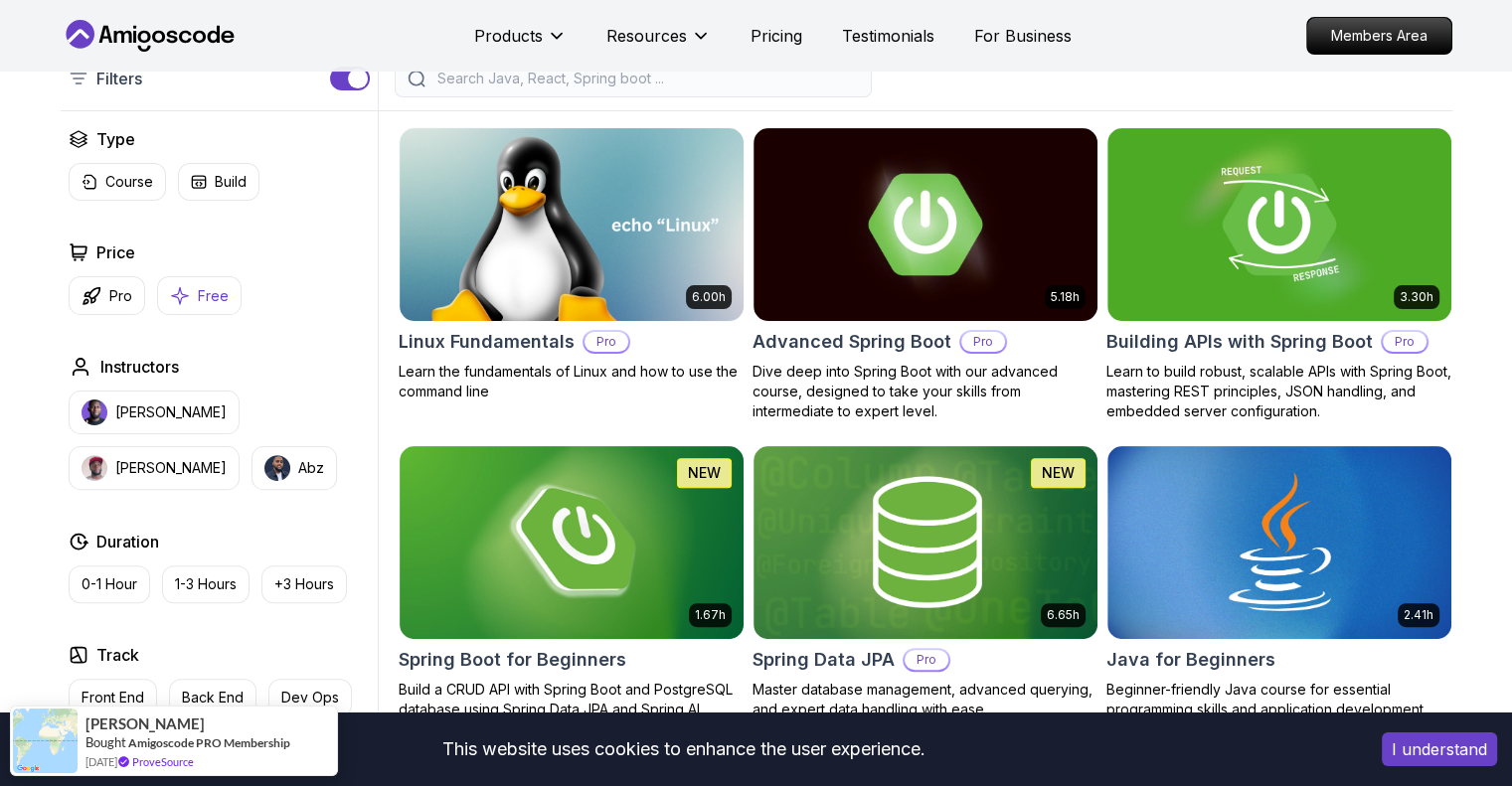 click on "Free" at bounding box center [213, 296] 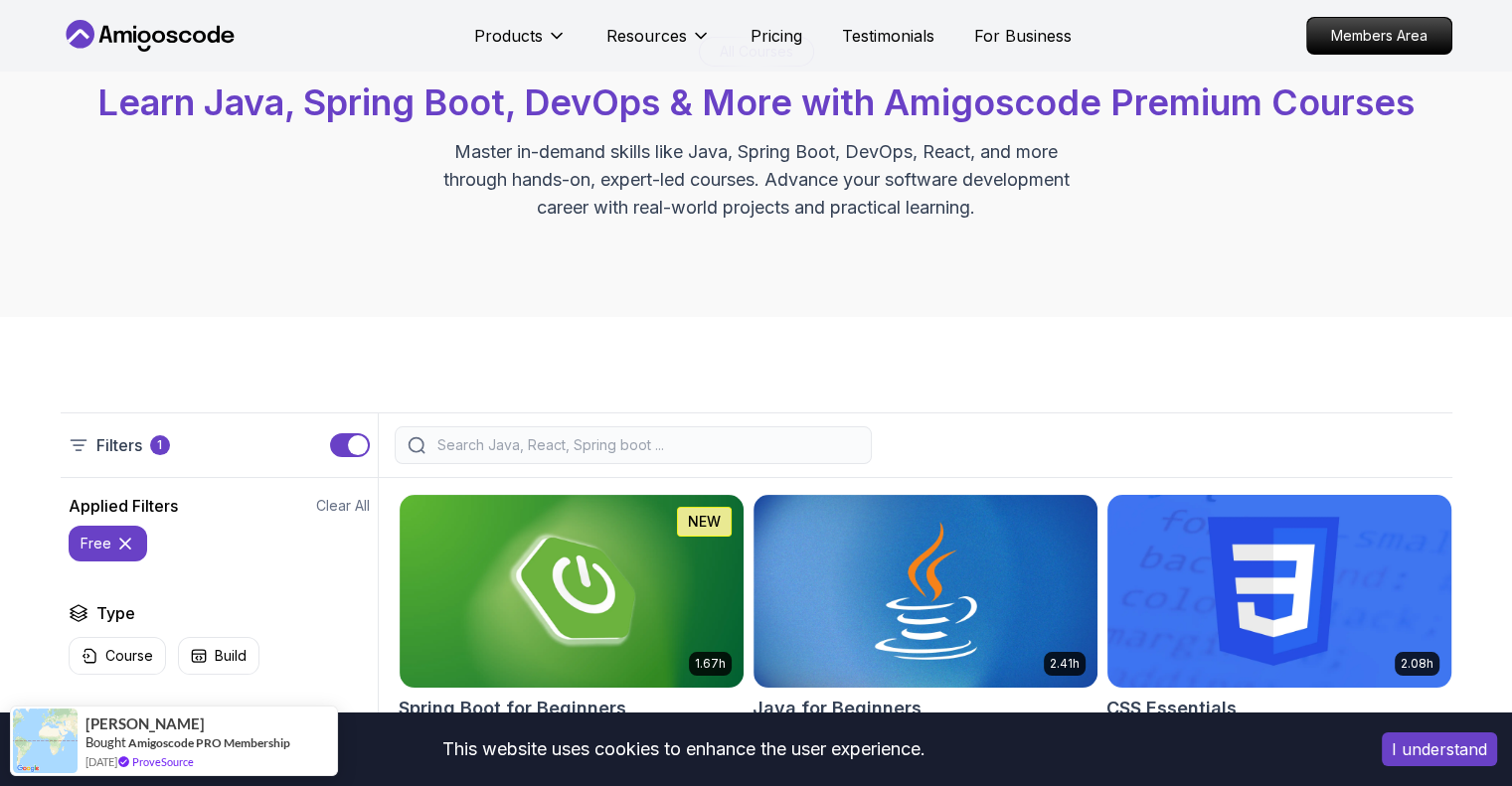 scroll, scrollTop: 497, scrollLeft: 0, axis: vertical 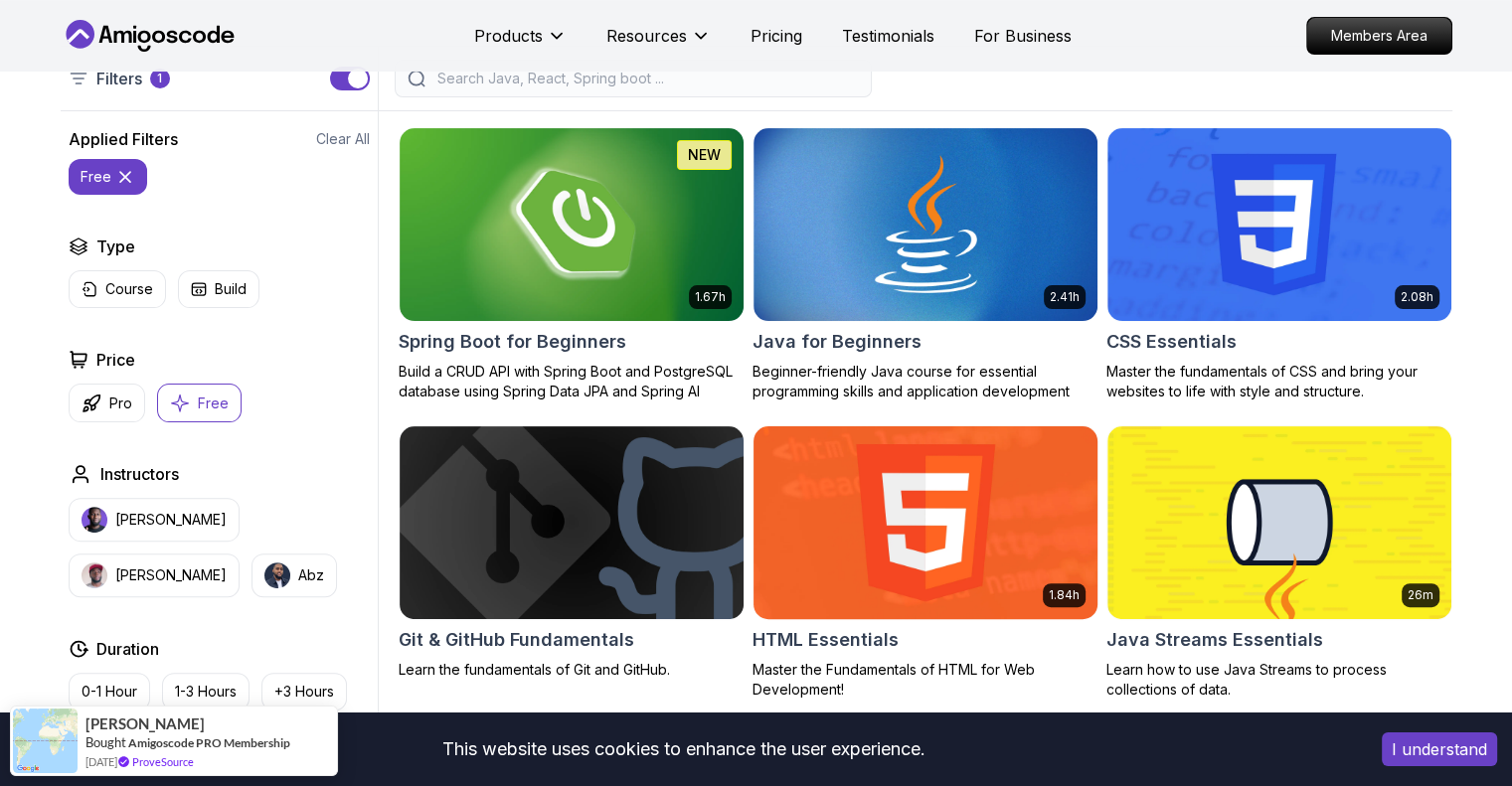 click at bounding box center [924, 522] 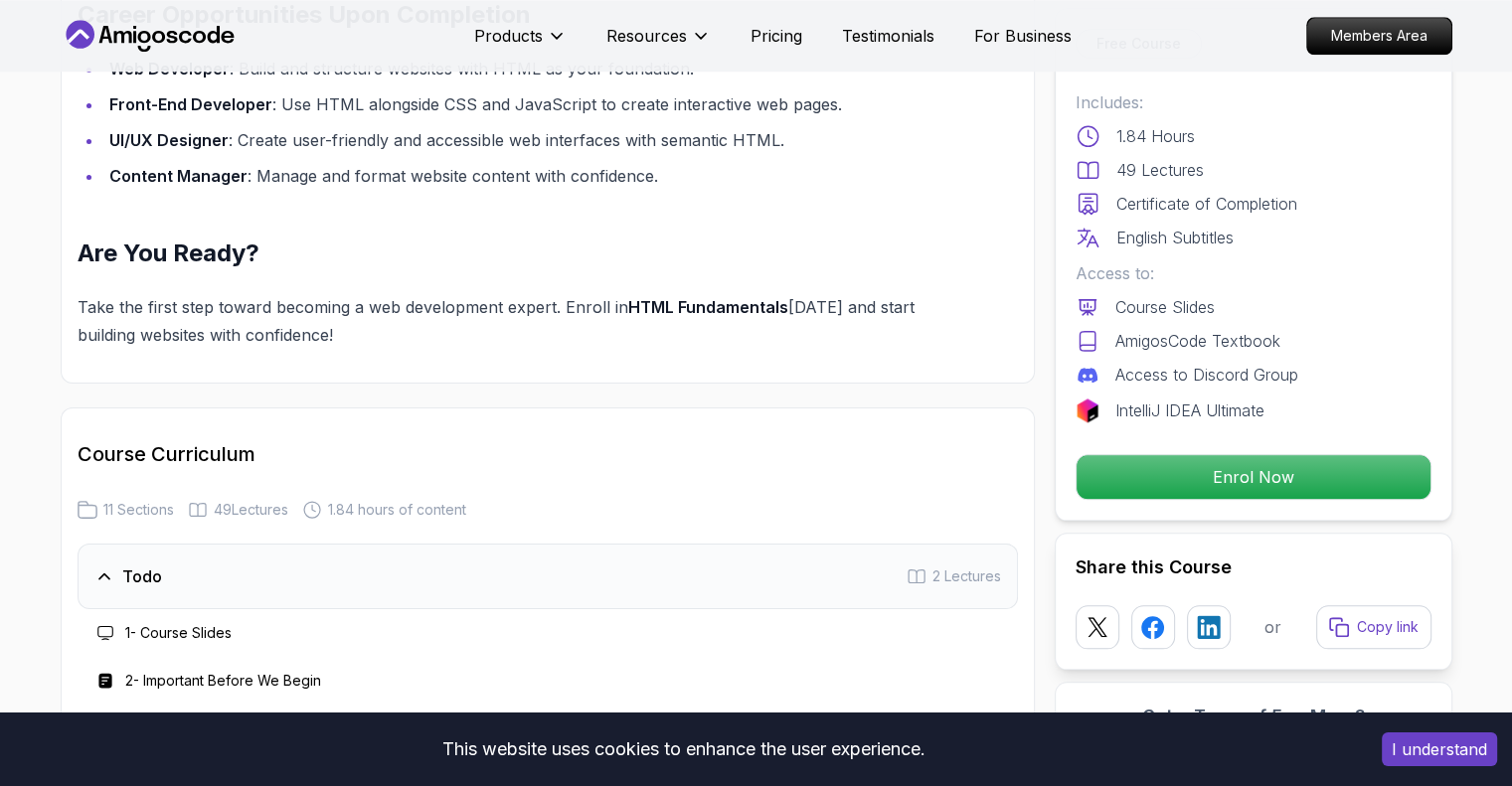 scroll, scrollTop: 2087, scrollLeft: 0, axis: vertical 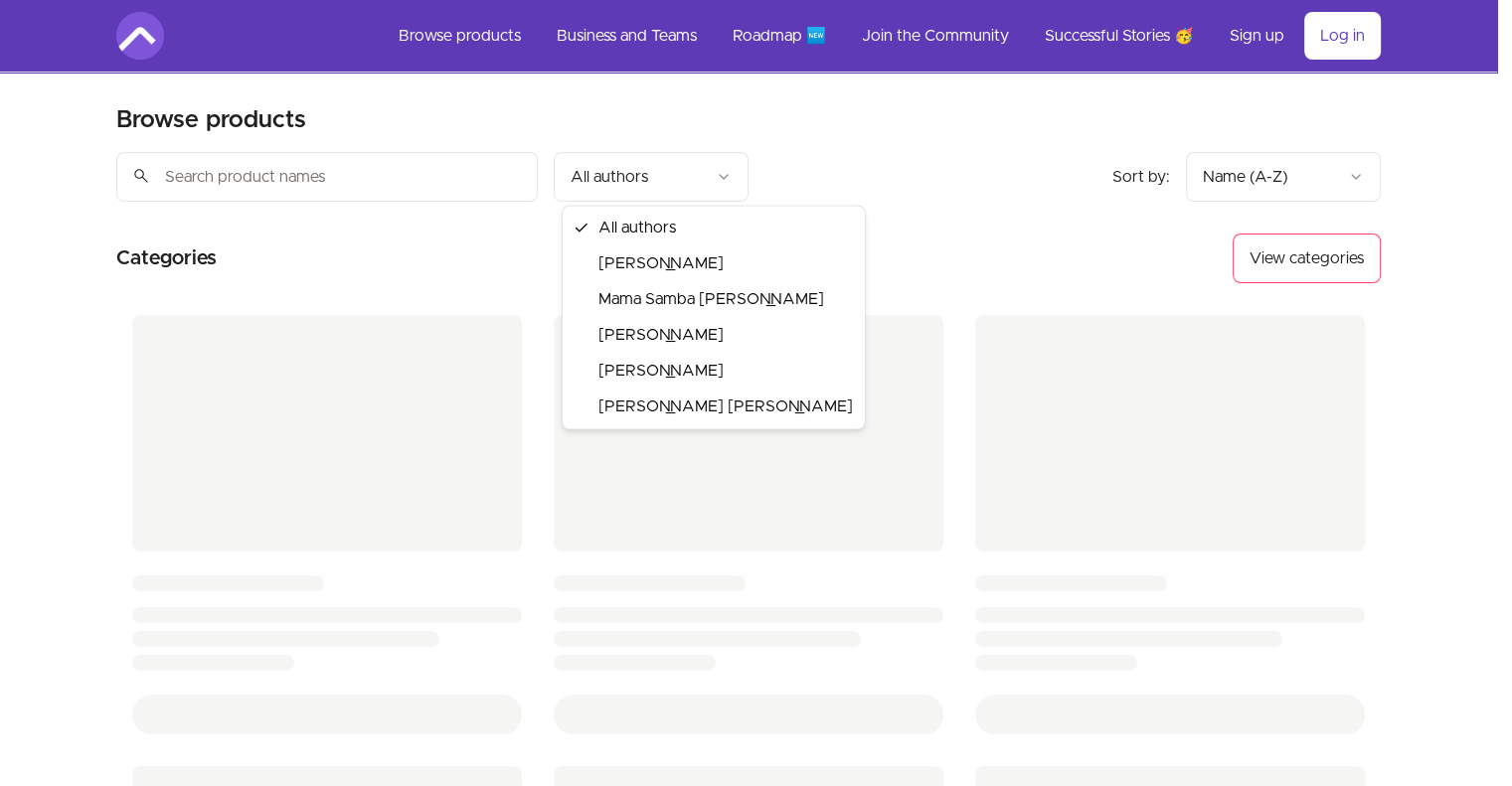 click on "Browse products Product filters: Sort by: import_export search Sort by: import_export Categories View categories Skip to main content Main menu Includes navigation links and user settings Browse products Business and Teams Roadmap 🆕  Join the Community Successful Stories 🥳 More   Sign up Log in Browse products Product filters: Sort by: import_export Name (A-Z) search All authors Sort by: import_export Name (A-Z) Categories View categories ©  2025  Amigoscode - Join Facebook Group - Join Discord - Subscribe to Amigoscode Terms of Use Privacy Policy
All authors [PERSON_NAME] Mama Samba [PERSON_NAME] [PERSON_NAME] [PERSON_NAME] [PERSON_NAME] [PERSON_NAME]" at bounding box center (756, 748) 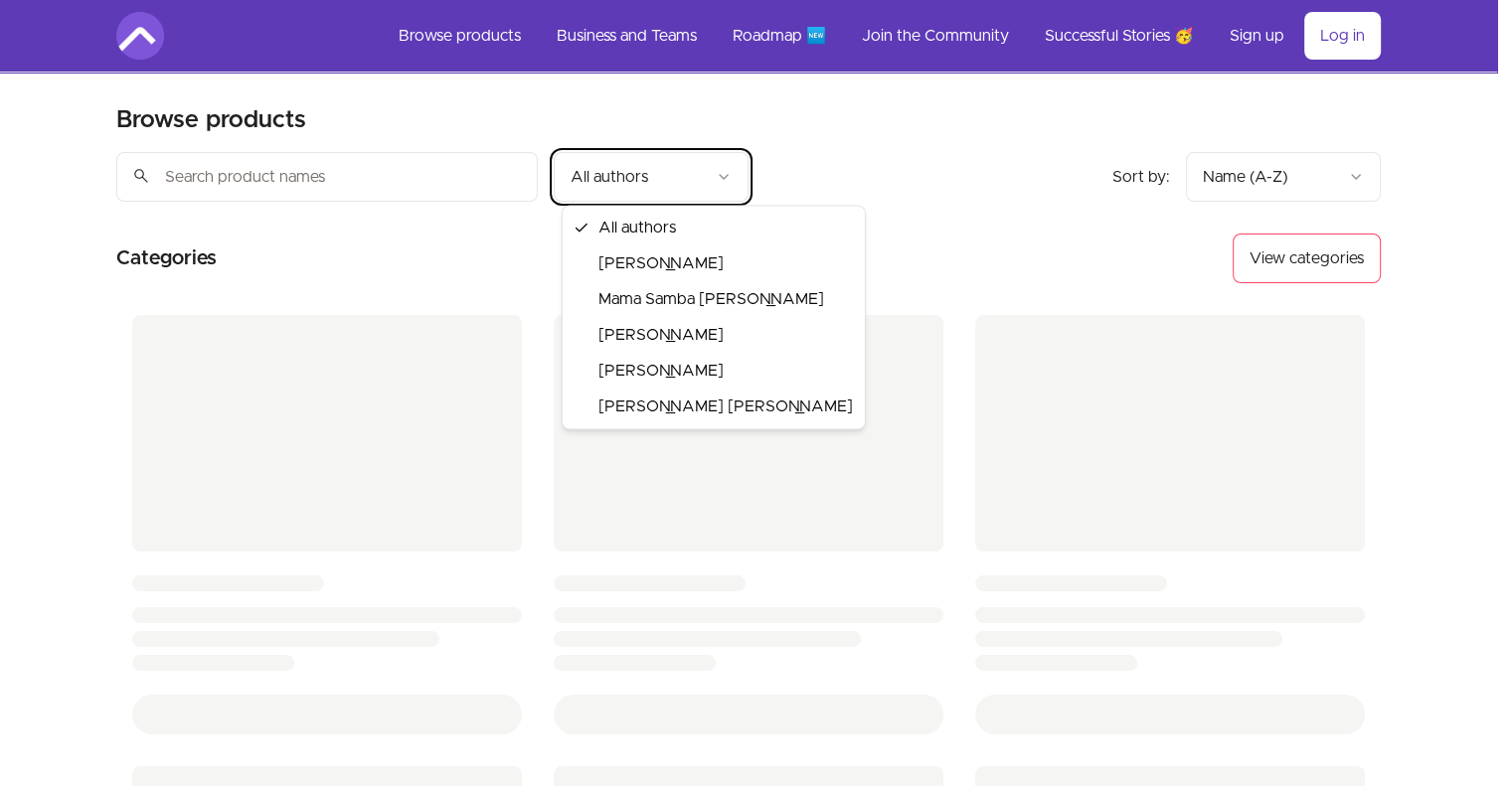 click on "Browse products Product filters: Sort by: import_export search Sort by: import_export Categories View categories Skip to main content Main menu Includes navigation links and user settings Browse products Business and Teams Roadmap 🆕  Join the Community Successful Stories 🥳 More   Sign up Log in Browse products Product filters: Sort by: import_export Name (A-Z) search All authors Sort by: import_export Name (A-Z) Categories View categories ©  2025  Amigoscode - Join Facebook Group - Join Discord - Subscribe to Amigoscode Terms of Use Privacy Policy
All authors [PERSON_NAME] Mama Samba [PERSON_NAME] [PERSON_NAME] [PERSON_NAME] [PERSON_NAME] [PERSON_NAME]" at bounding box center (756, 748) 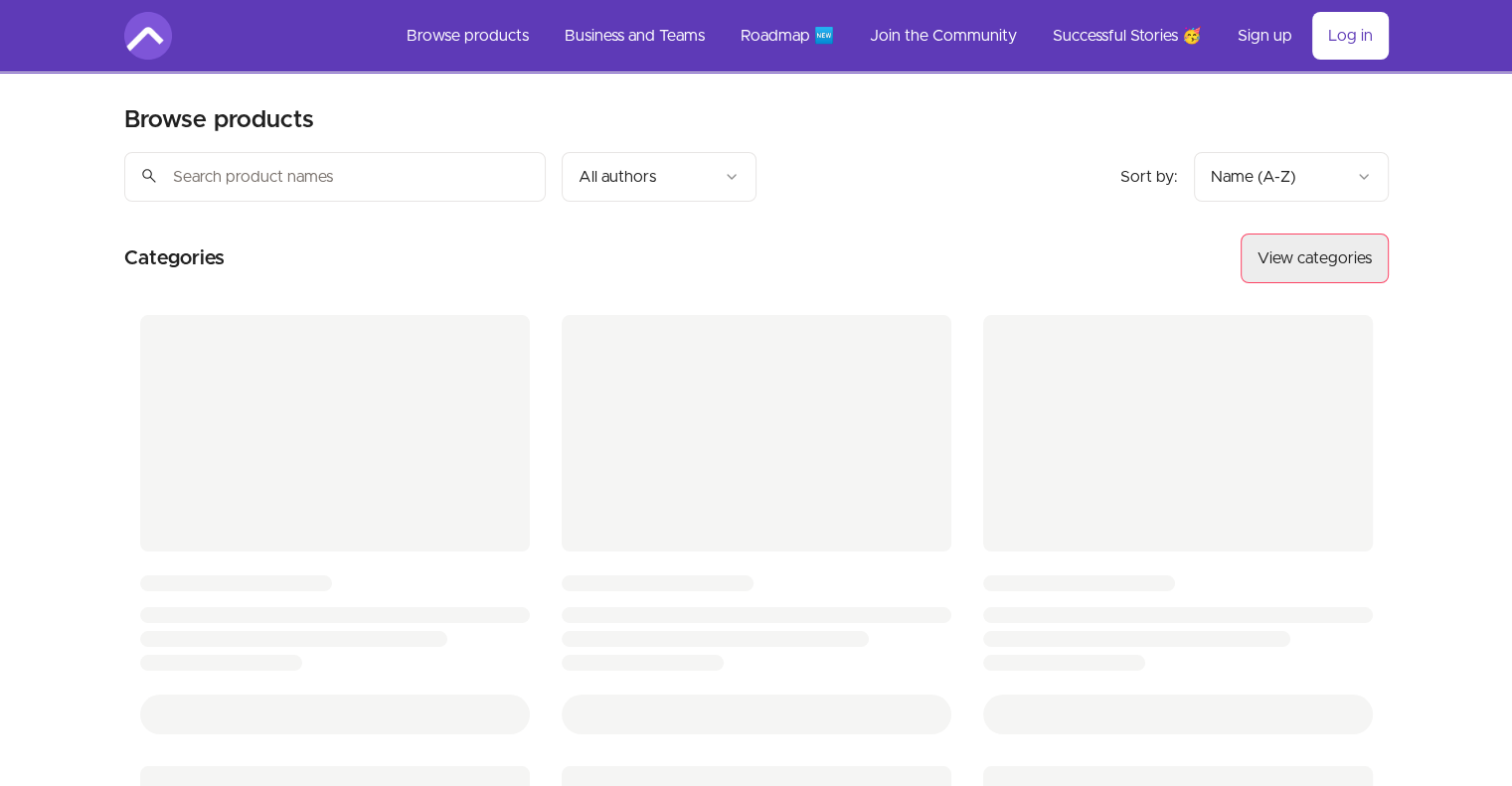 click on "View categories" at bounding box center (1314, 258) 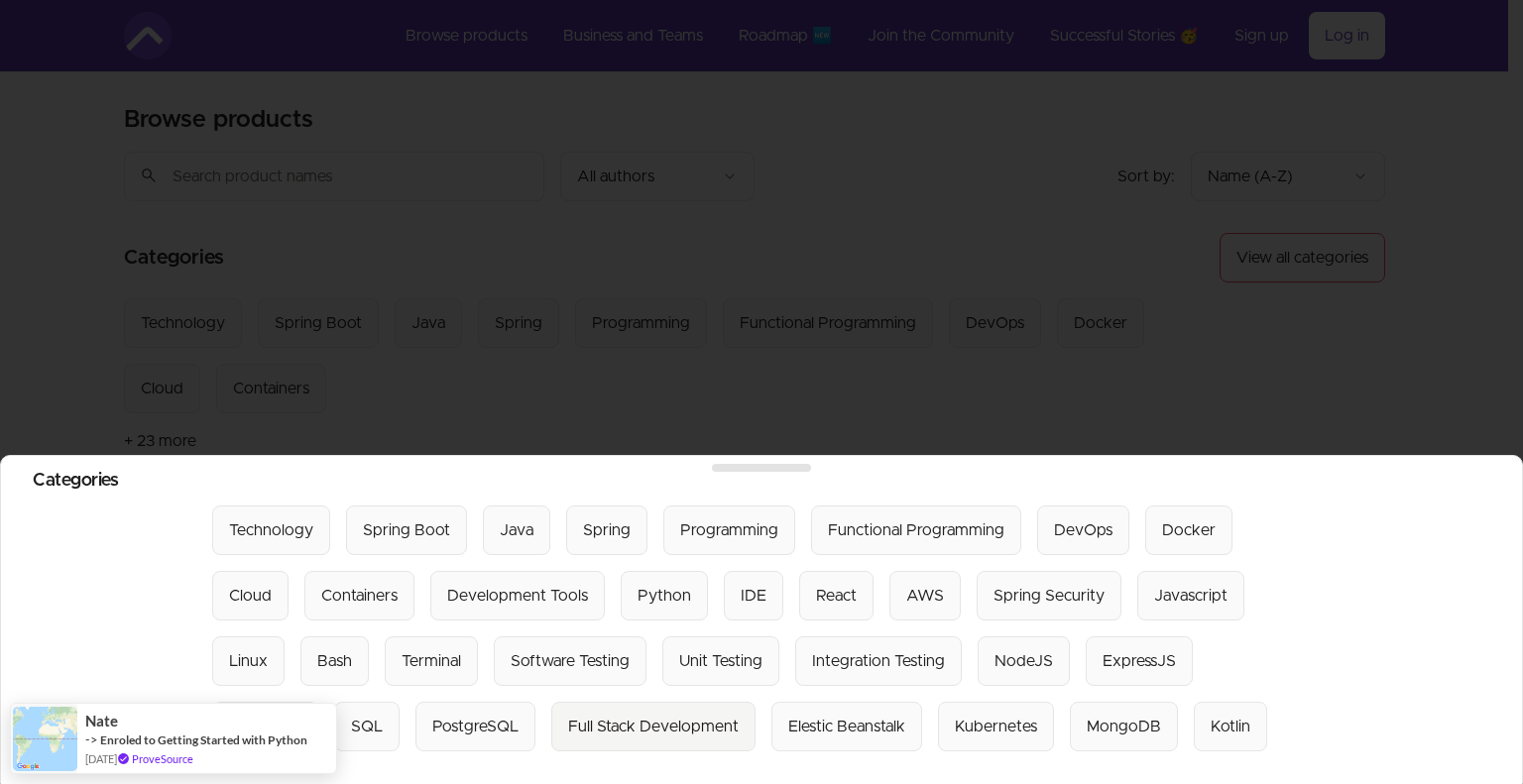 click on "Full Stack Development" at bounding box center (653, 727) 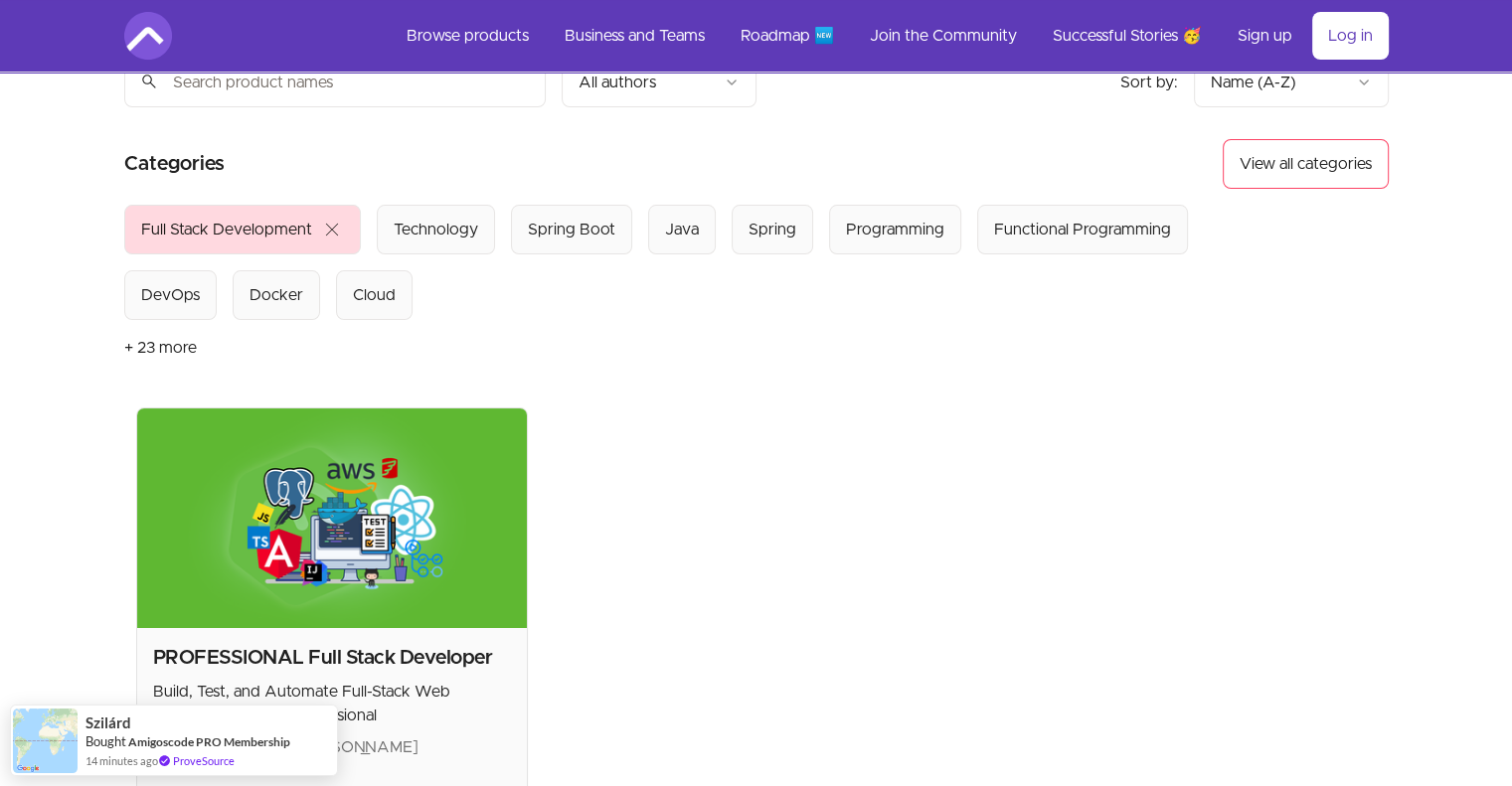 scroll, scrollTop: 0, scrollLeft: 0, axis: both 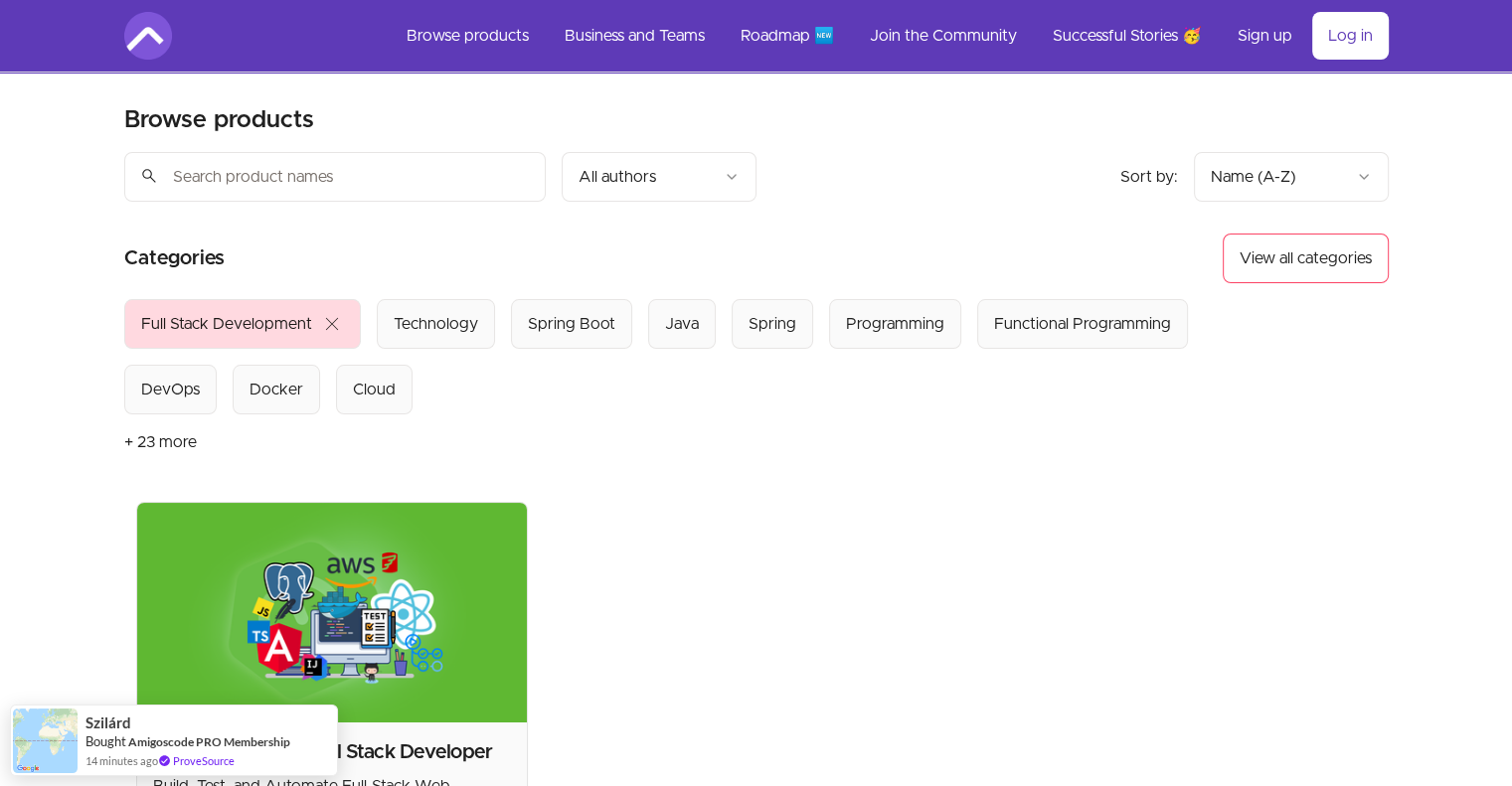 click at bounding box center (148, 36) 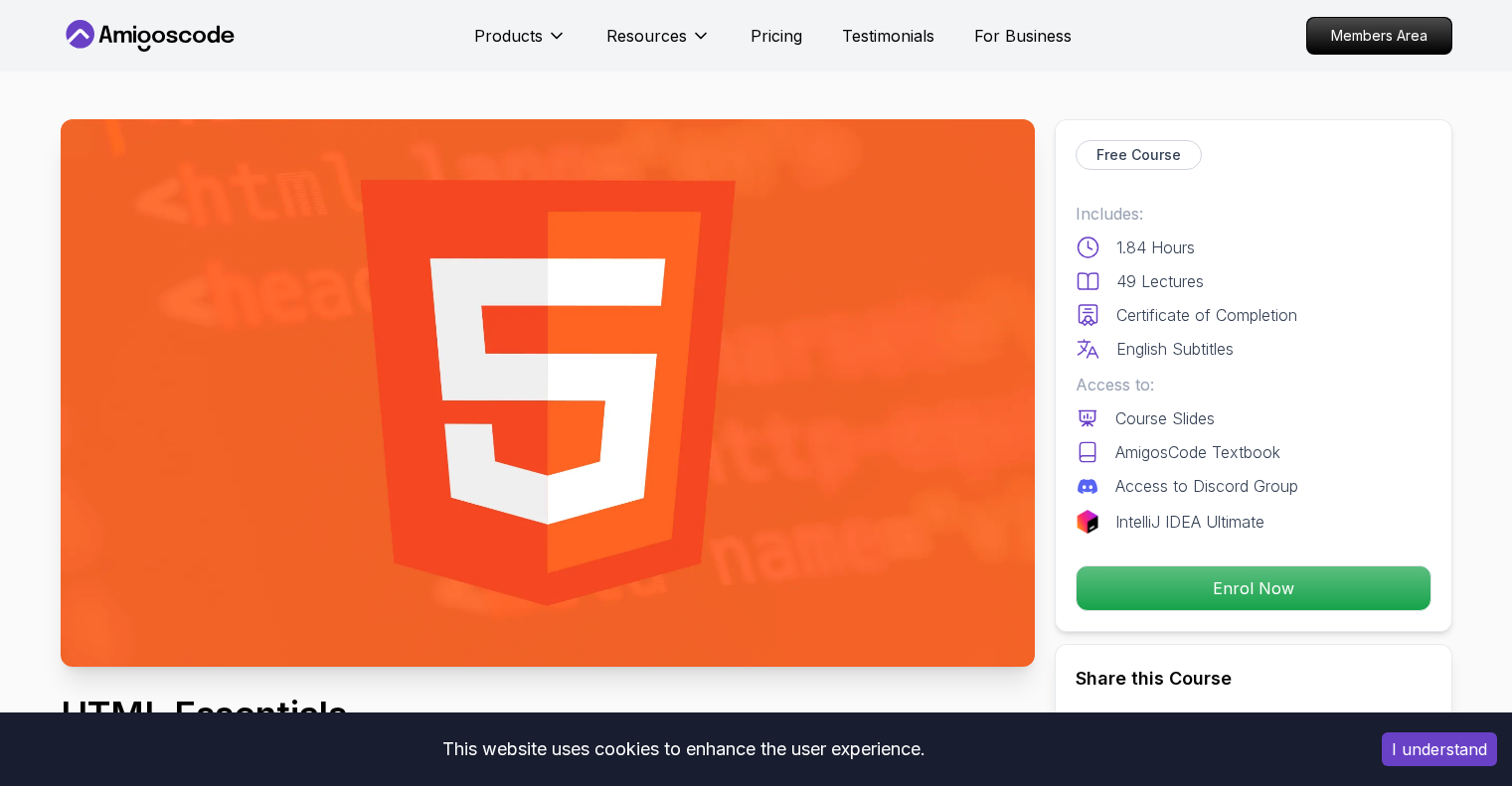 scroll, scrollTop: 200, scrollLeft: 0, axis: vertical 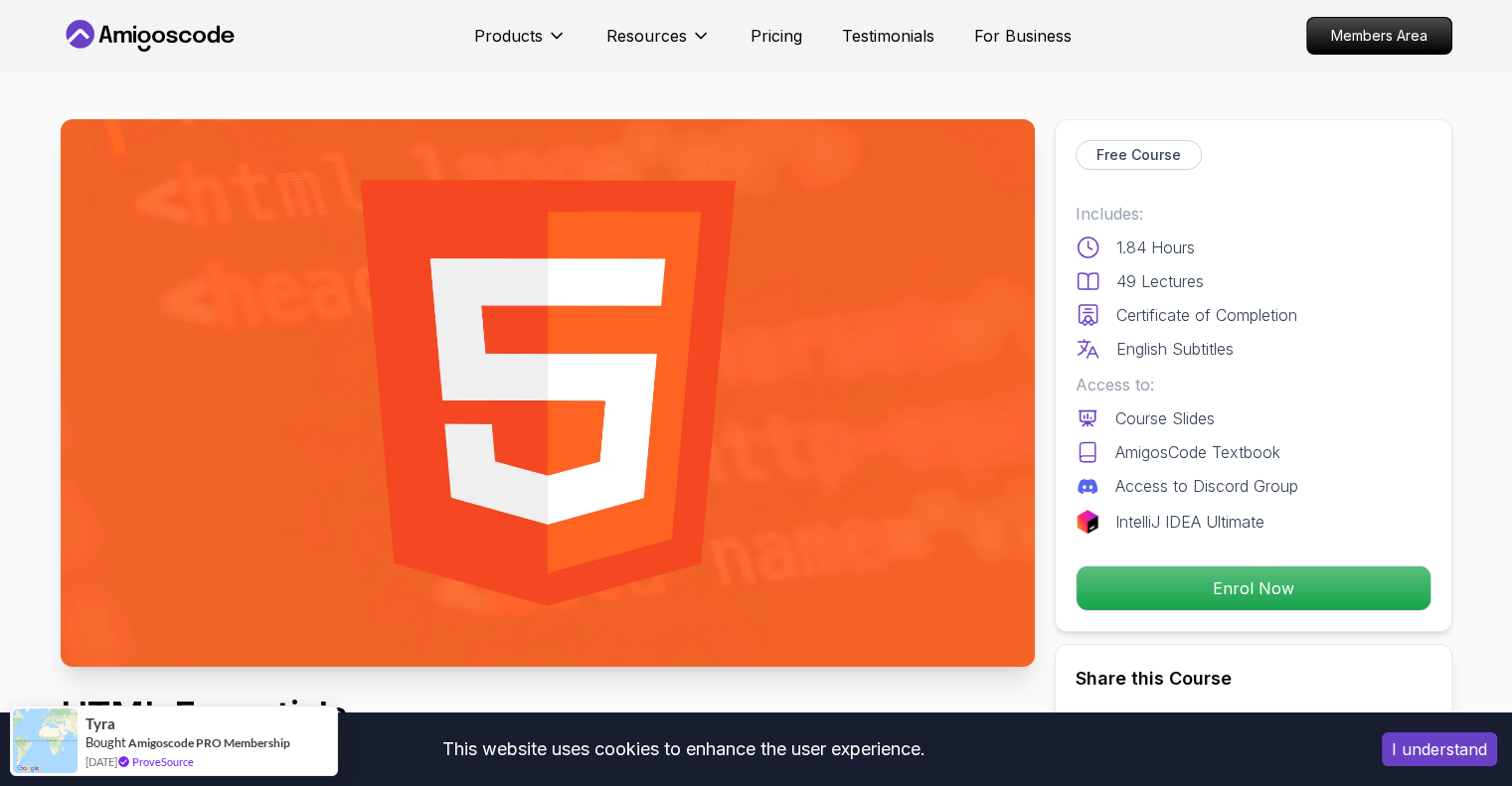 click 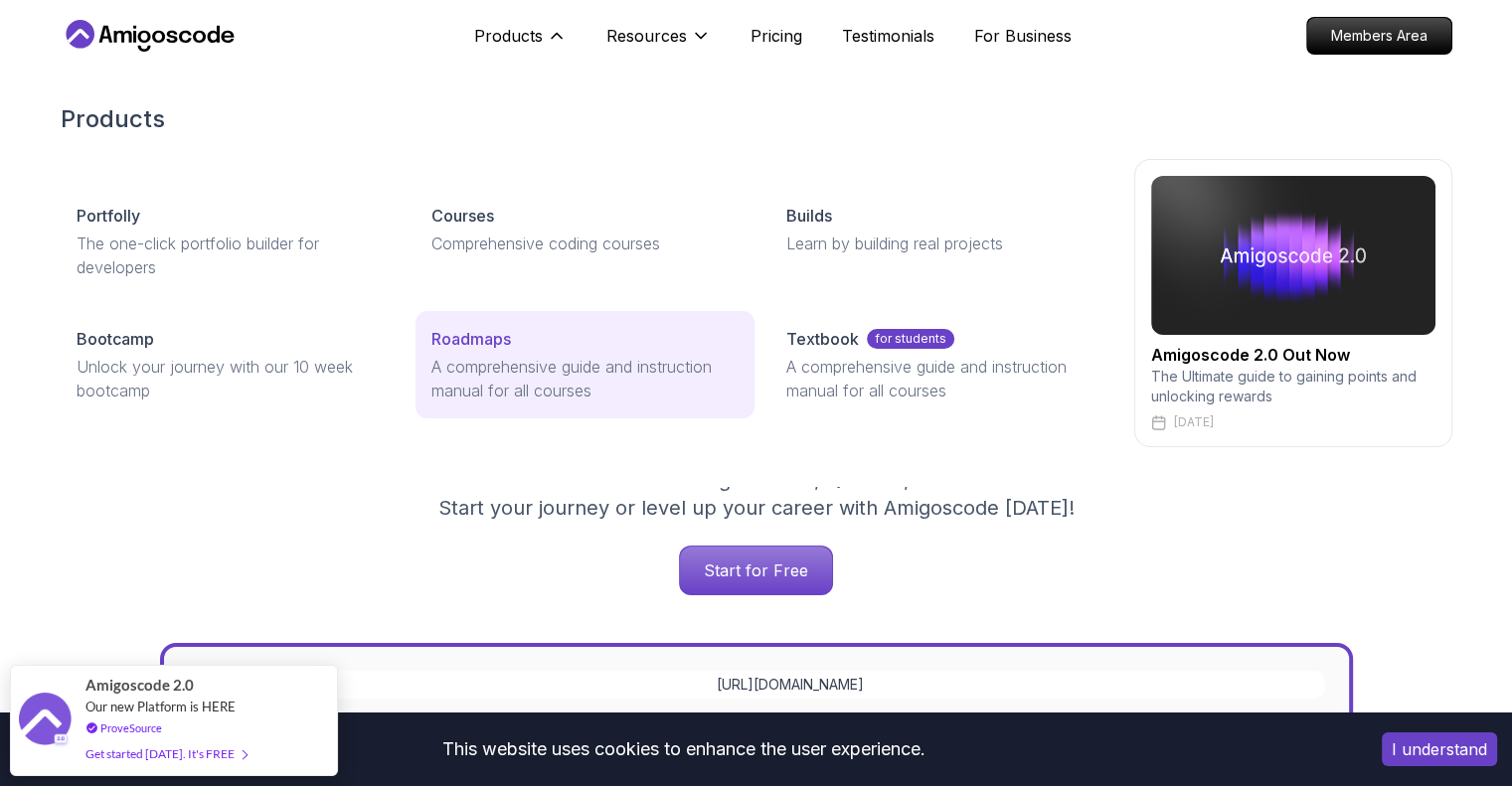 click on "Roadmaps" at bounding box center (471, 339) 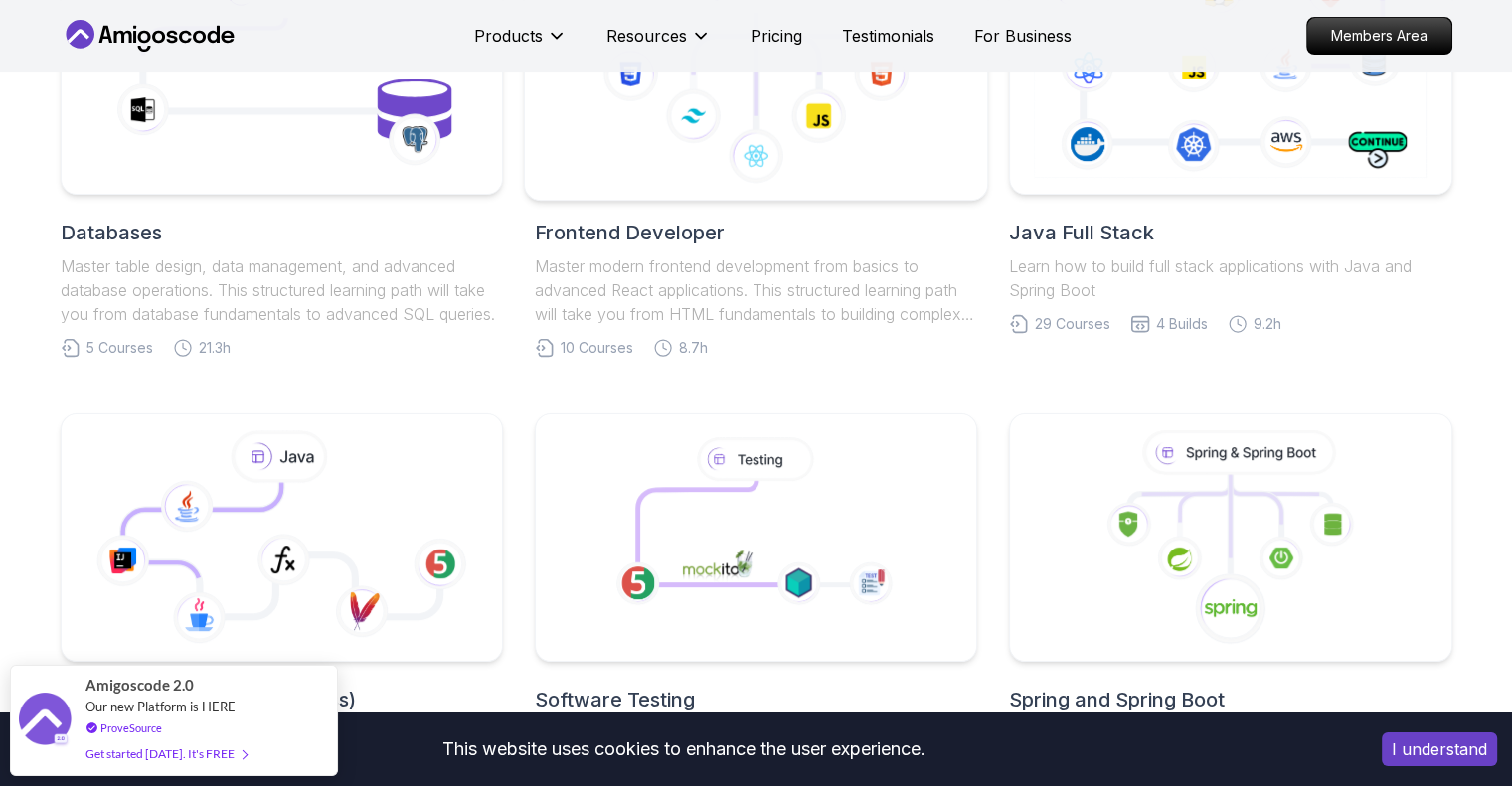 scroll, scrollTop: 397, scrollLeft: 0, axis: vertical 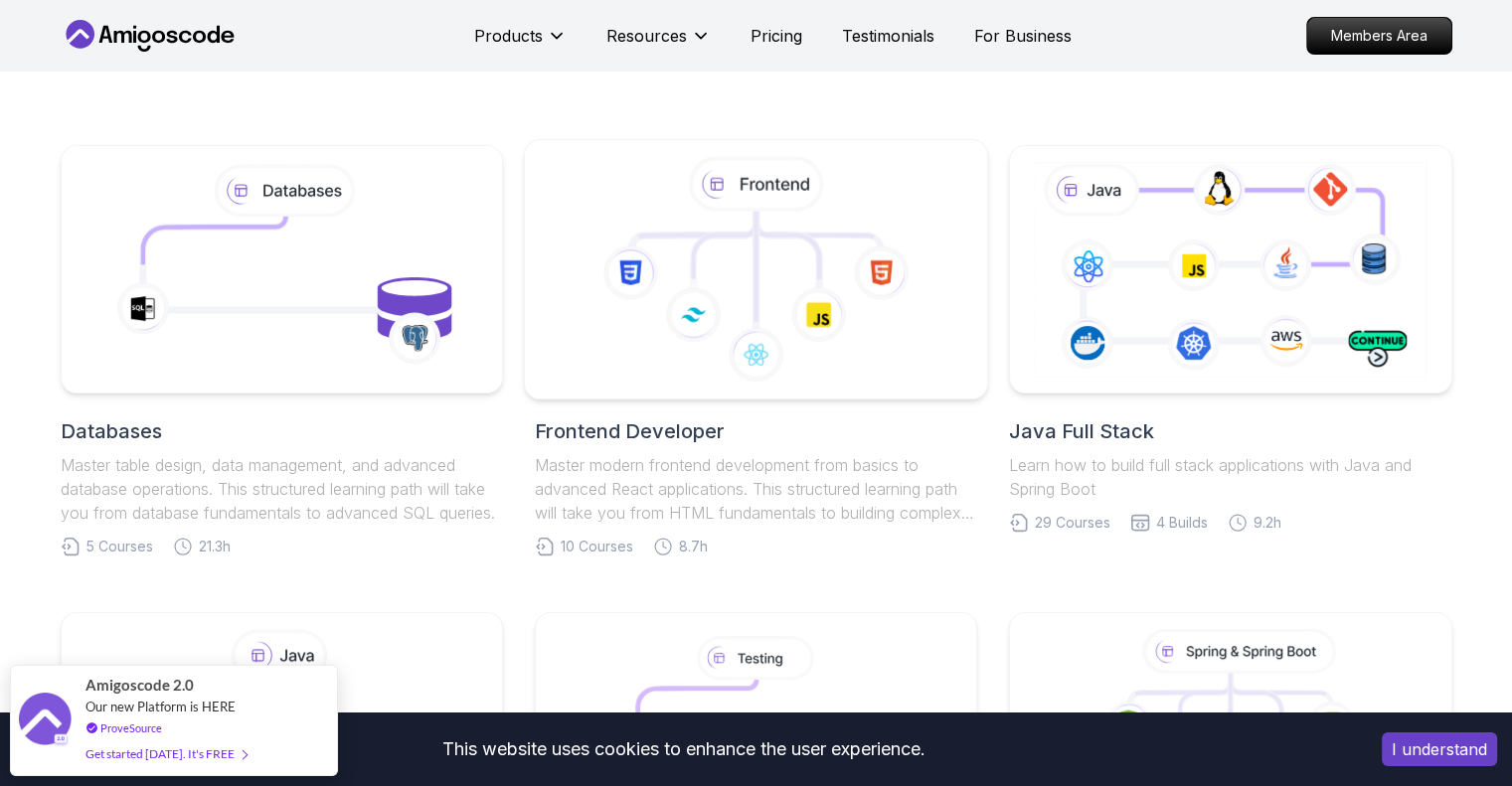click 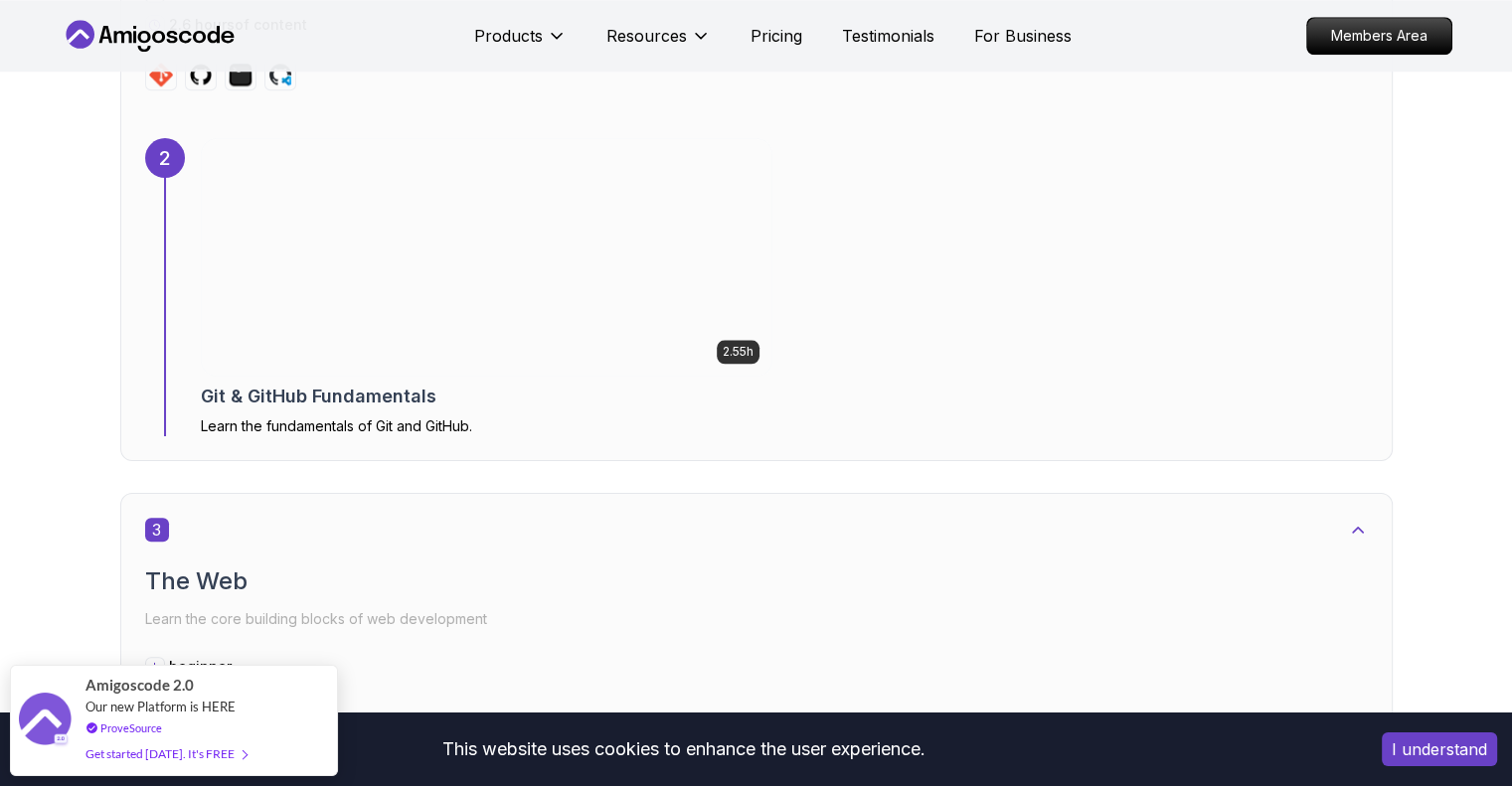 scroll, scrollTop: 1888, scrollLeft: 0, axis: vertical 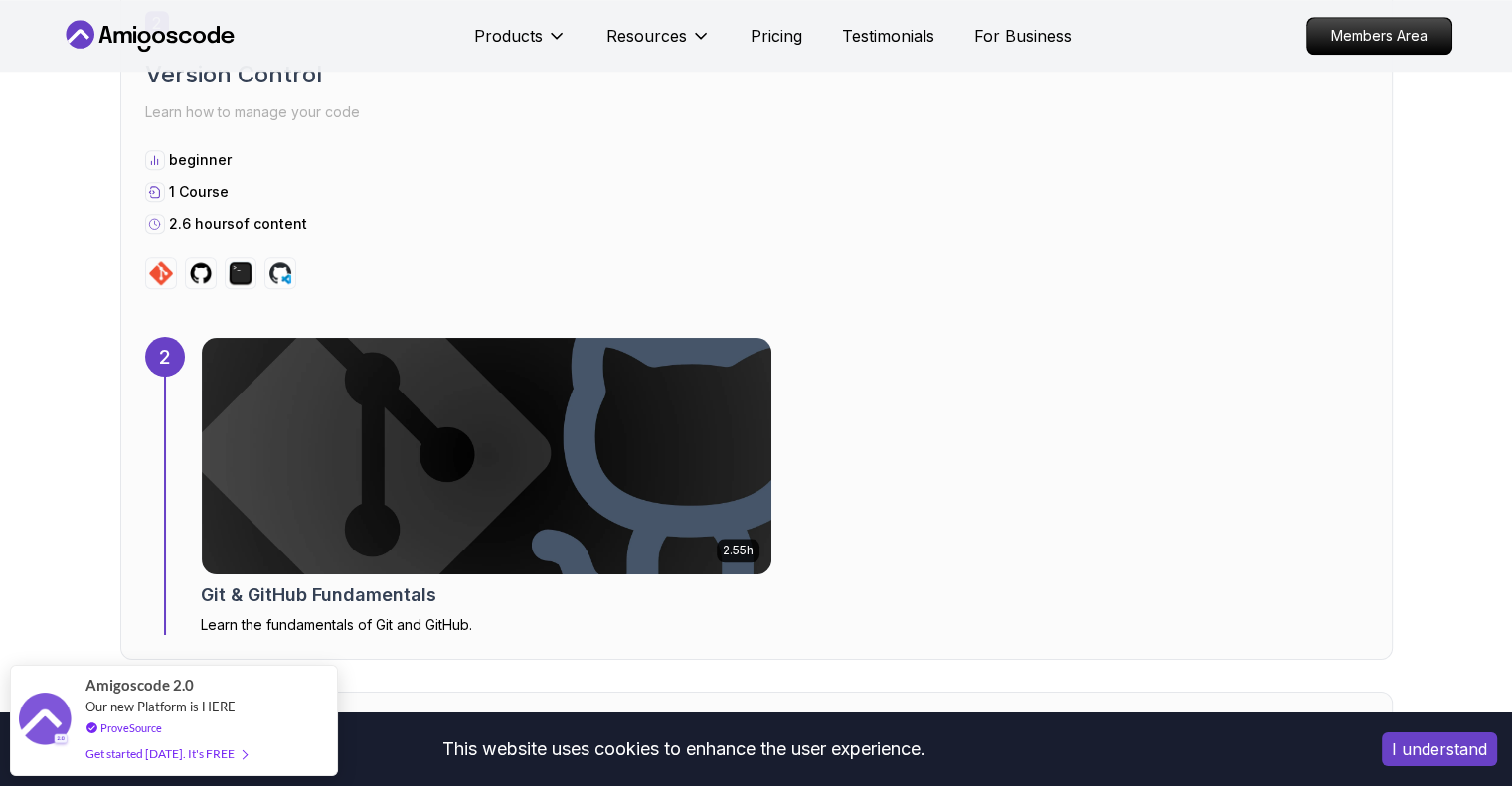 click at bounding box center [486, 1867] 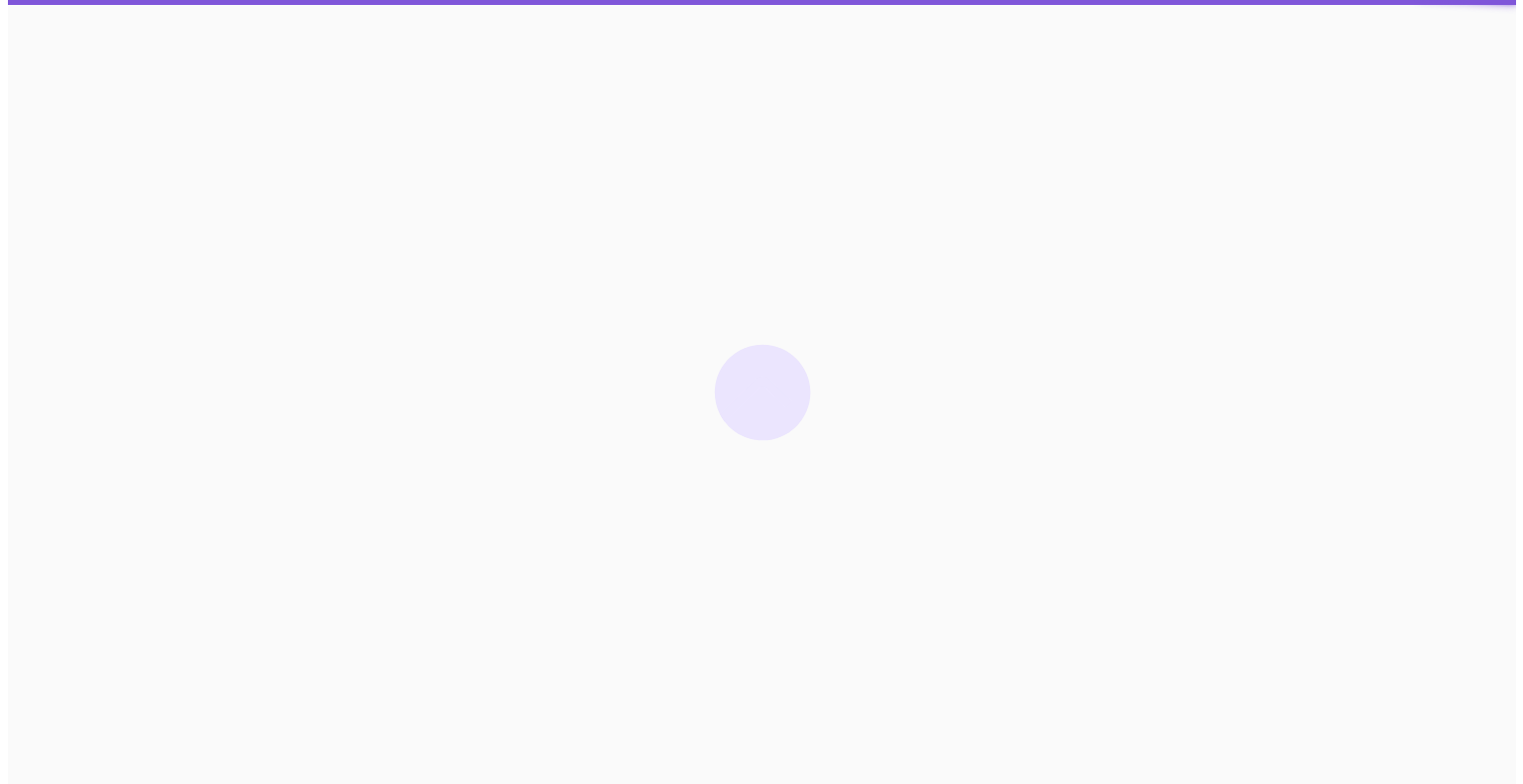 scroll, scrollTop: 0, scrollLeft: 0, axis: both 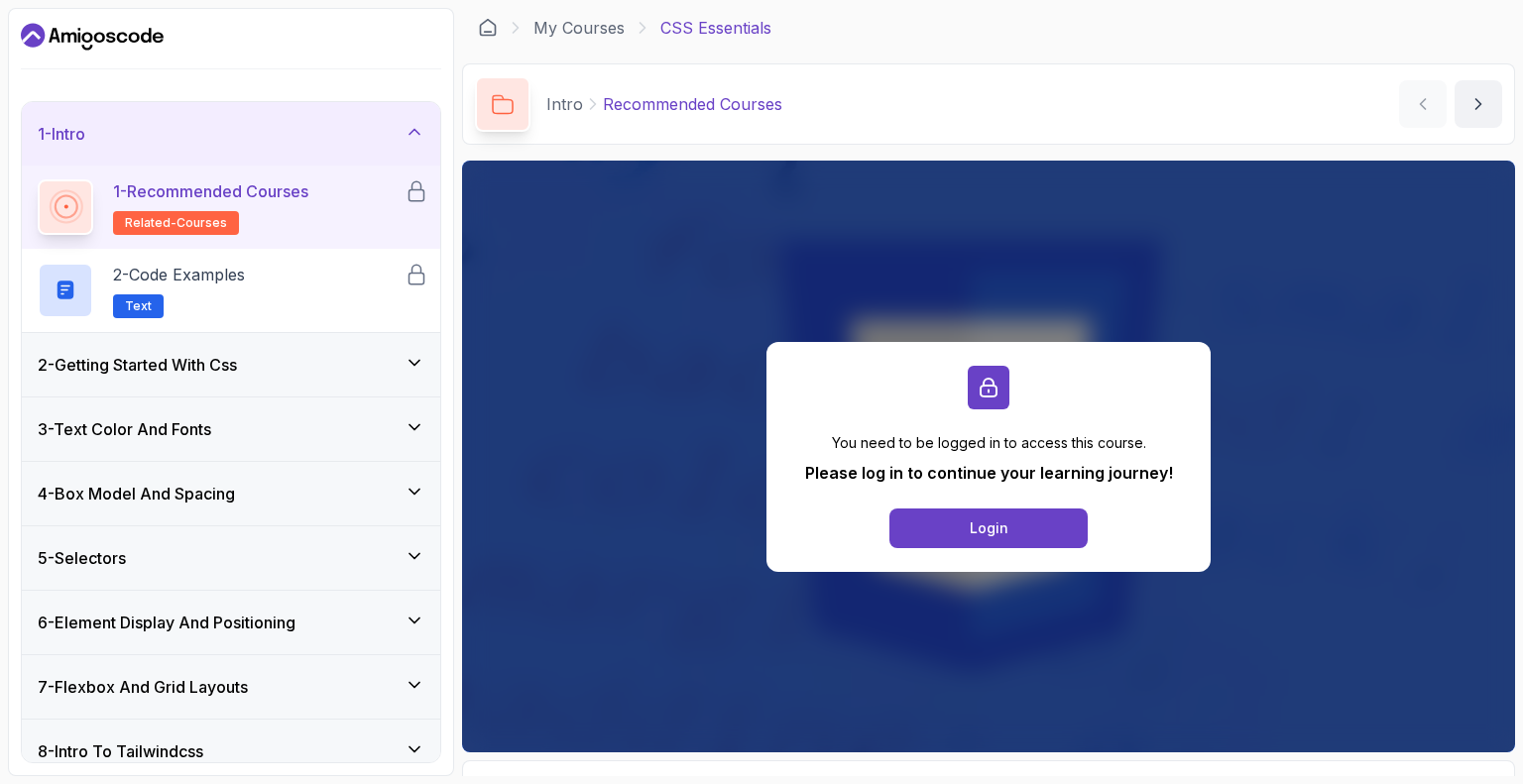 click on "2  -  Getting Started With Css" at bounding box center (231, 365) 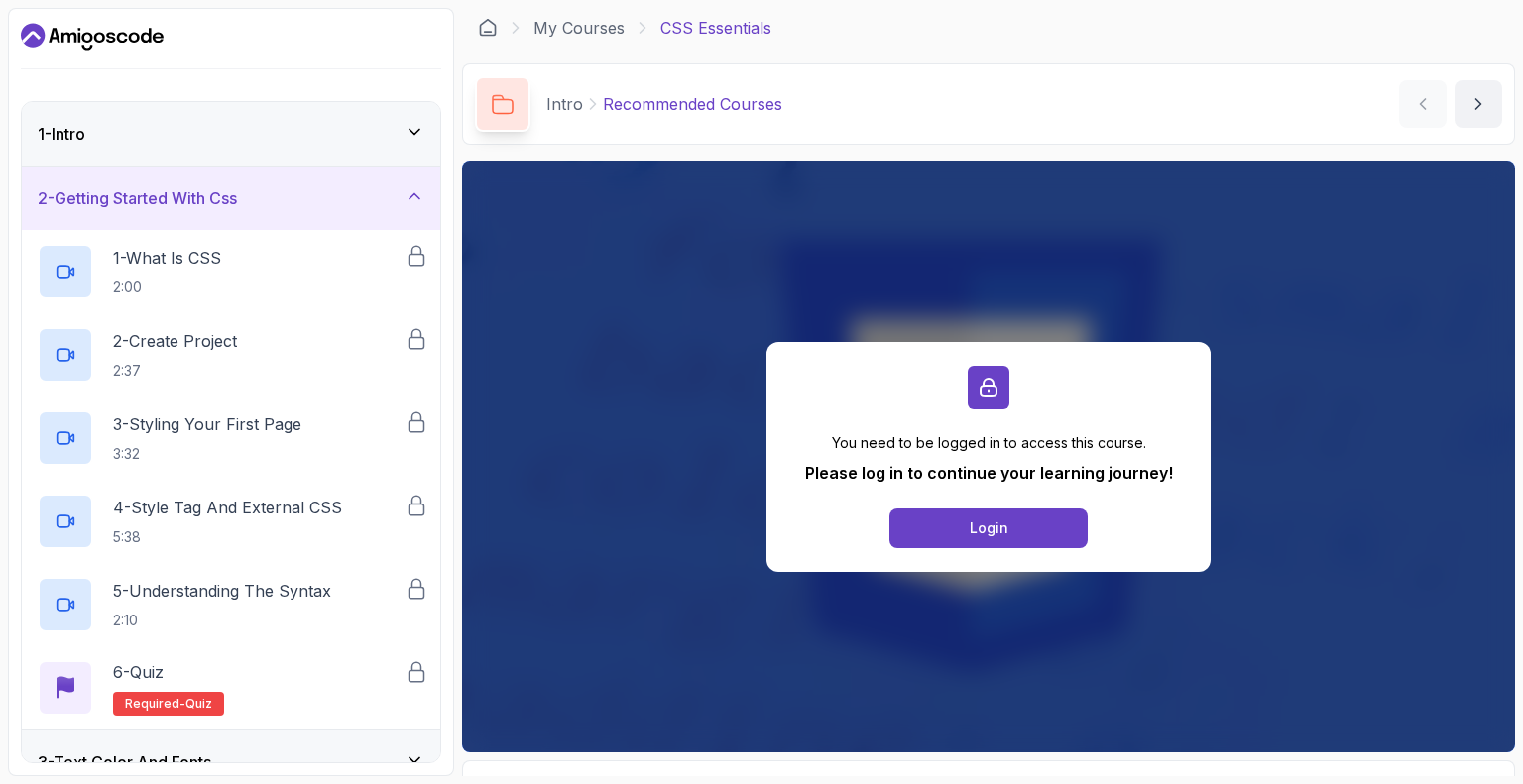 click on "2  -  Getting Started With Css" at bounding box center (231, 198) 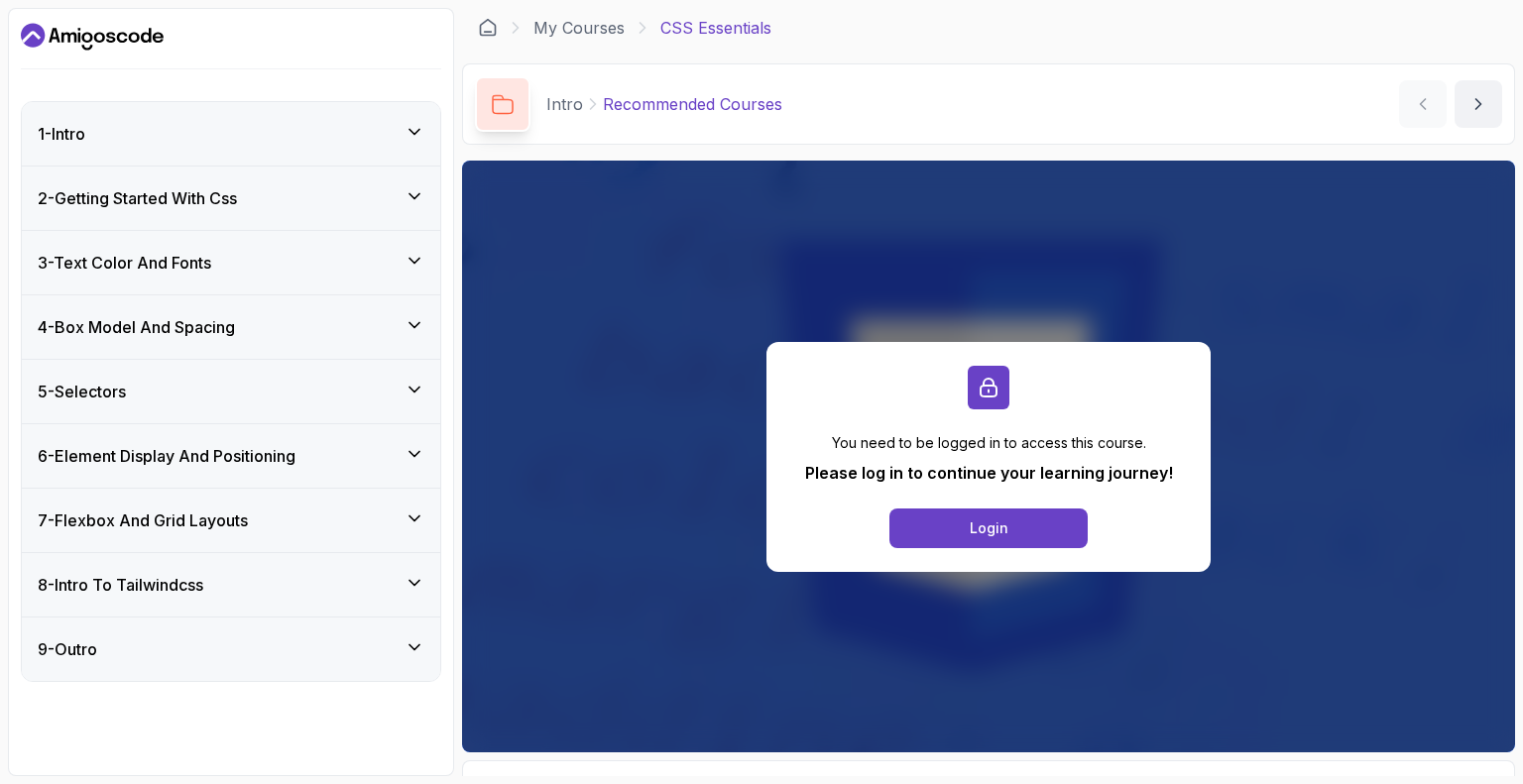 click on "8  -  Intro To Tailwindcss" at bounding box center (231, 585) 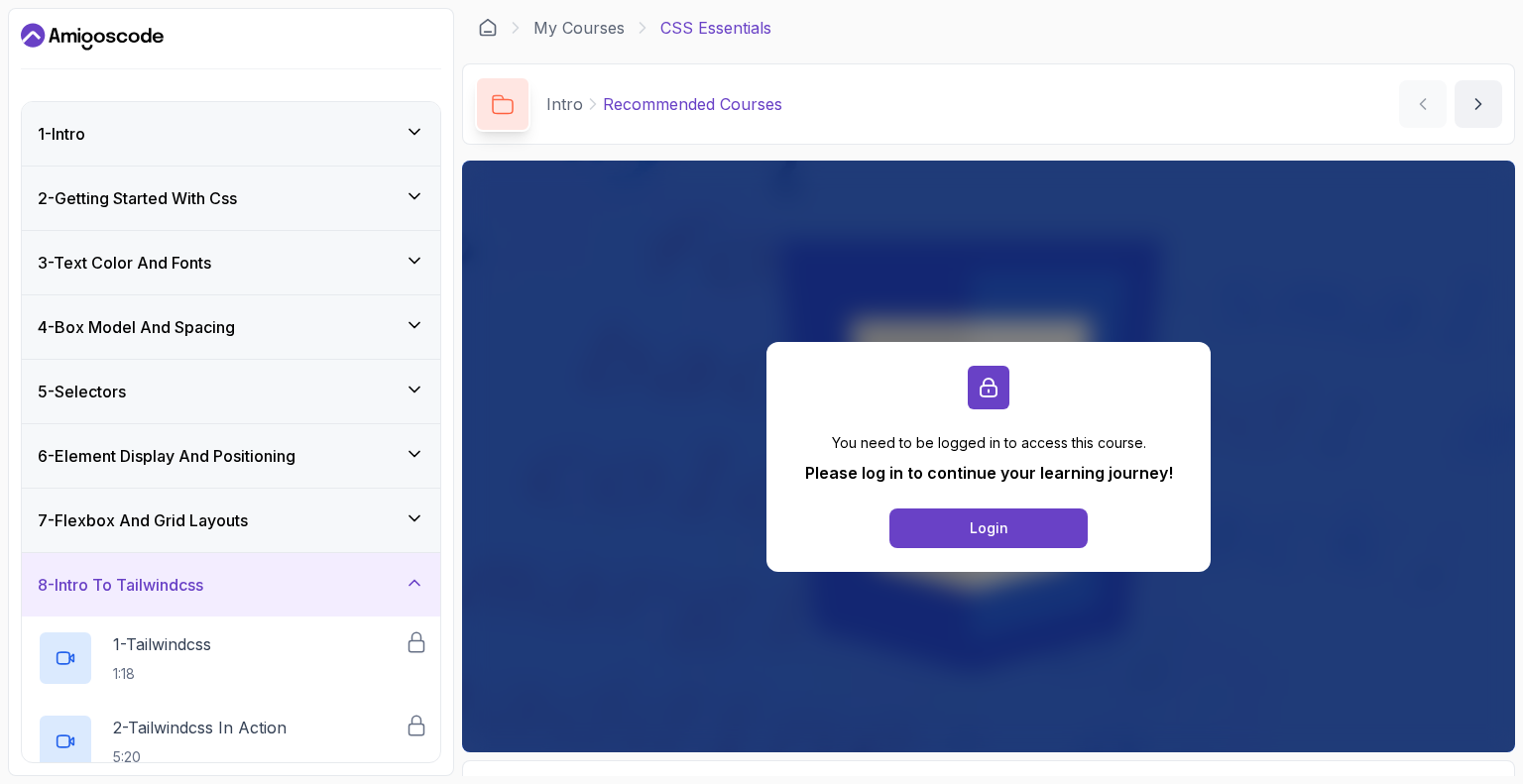 click 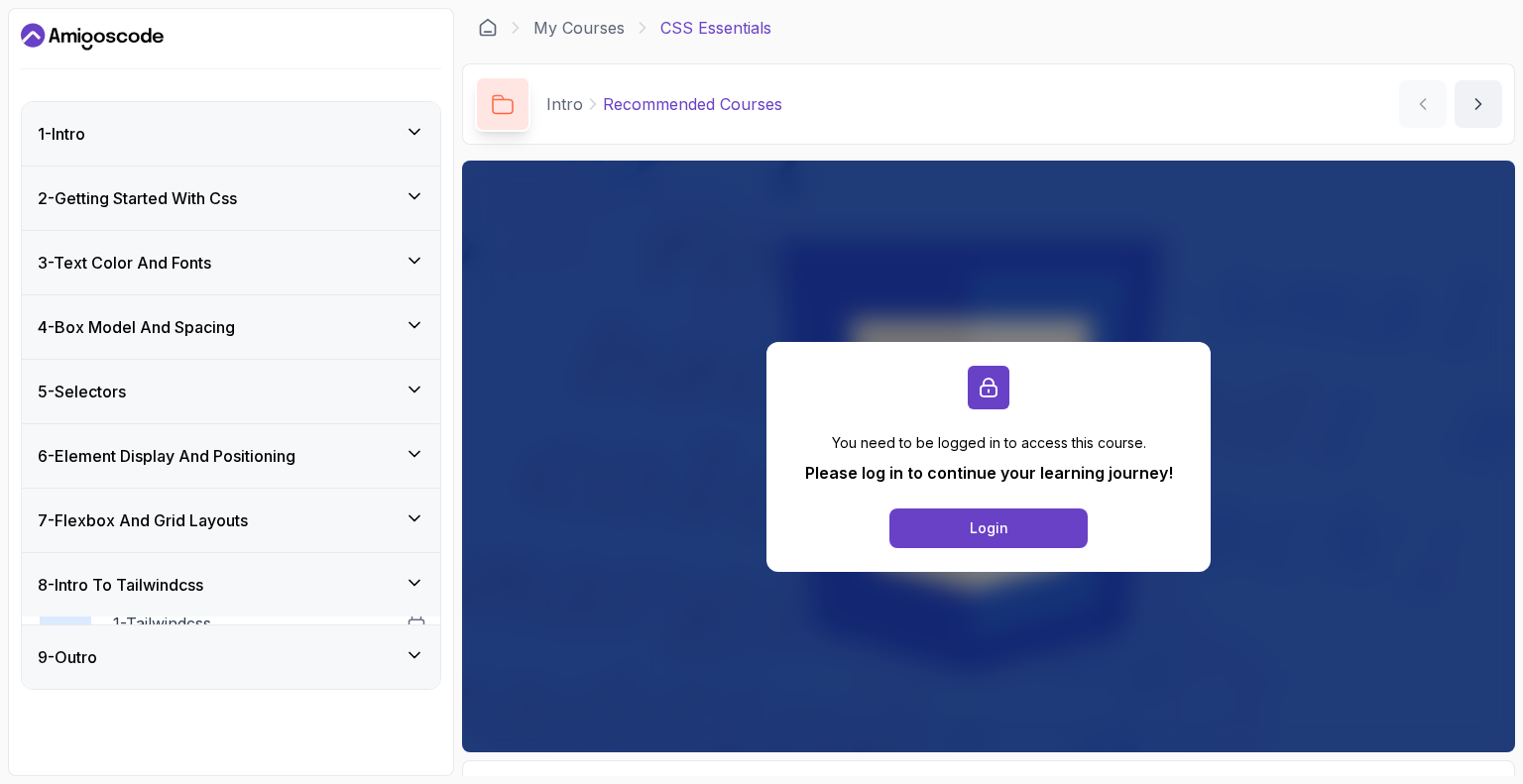 click on "7  -  Flexbox And Grid Layouts" at bounding box center (231, 520) 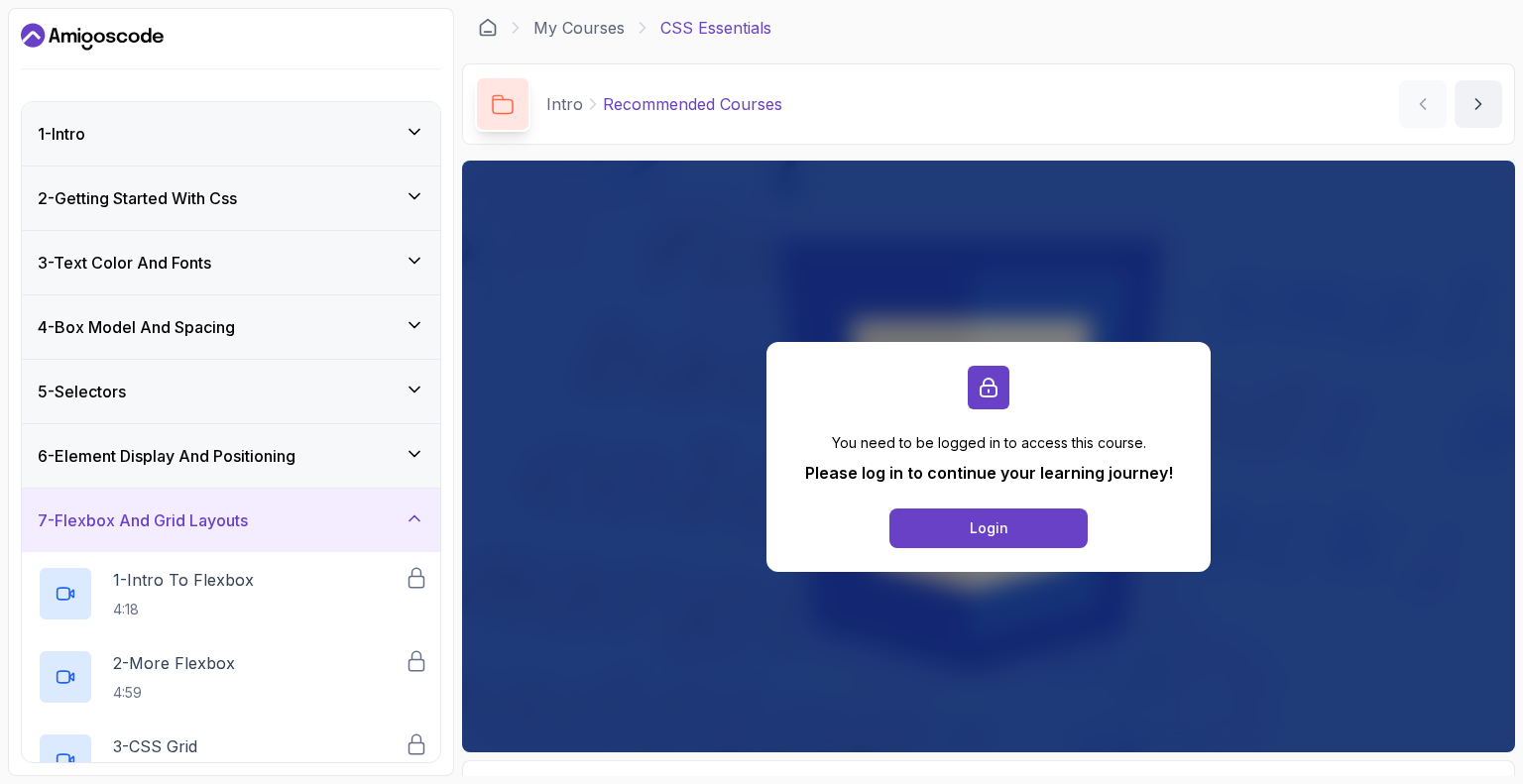 click 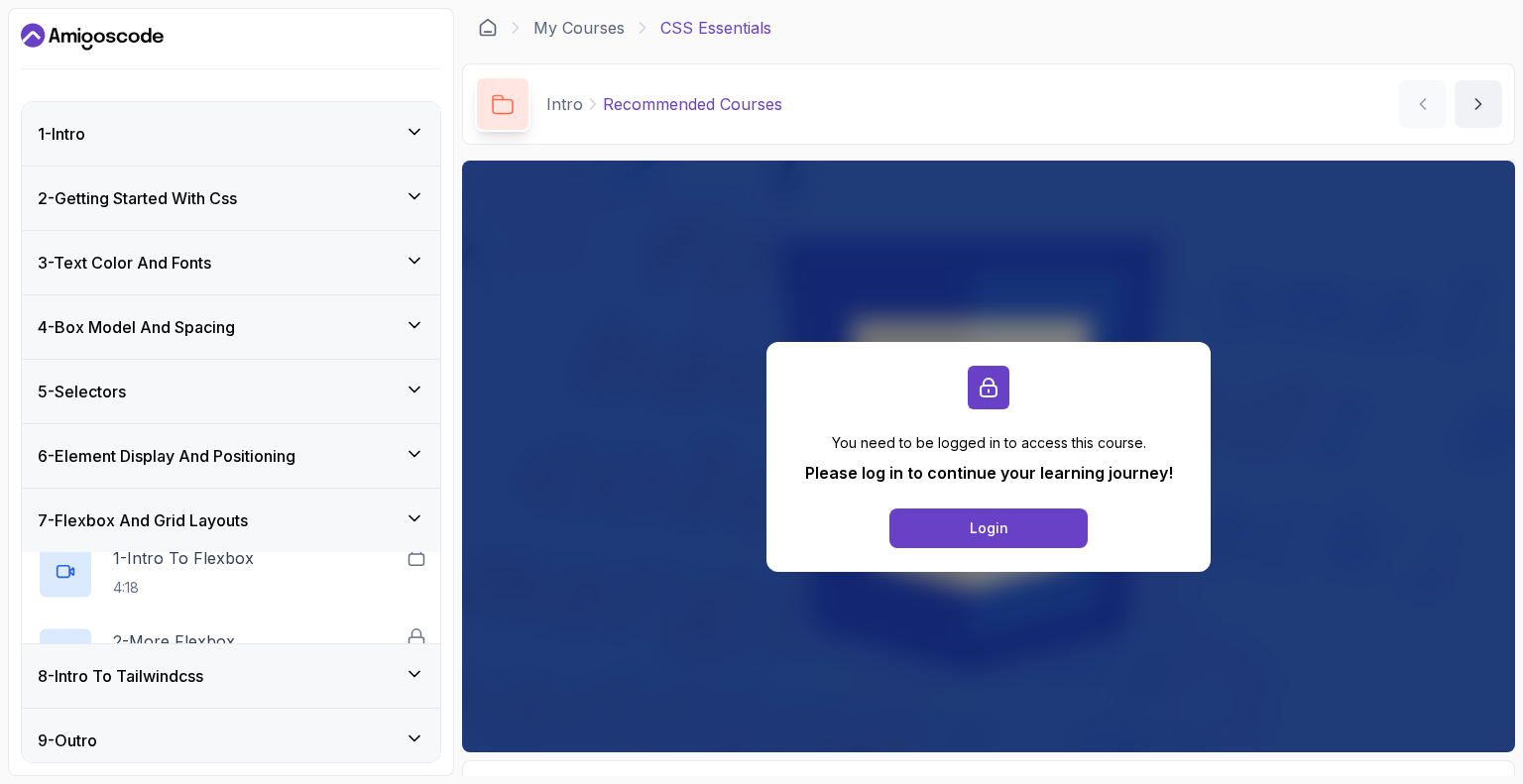 click 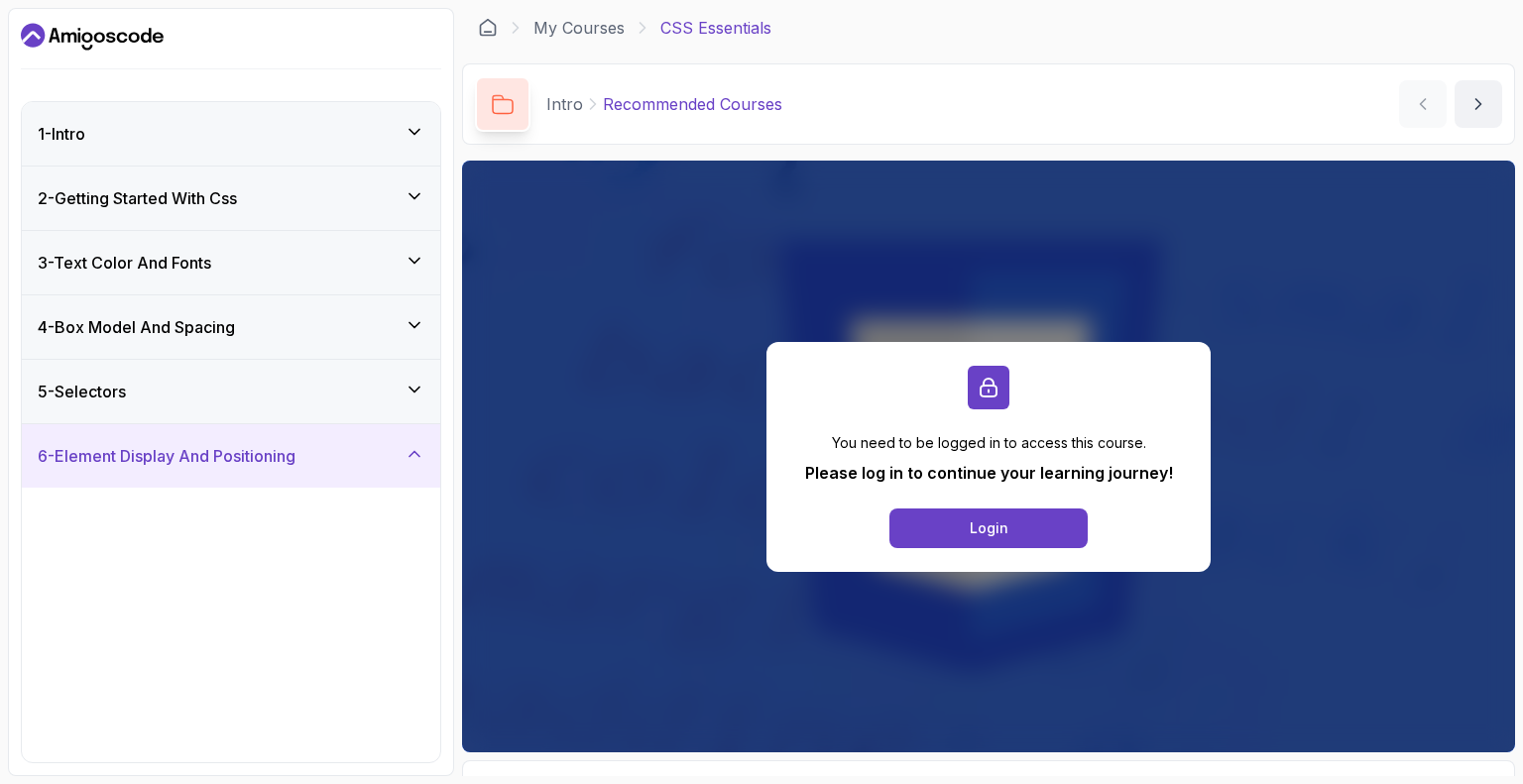 click 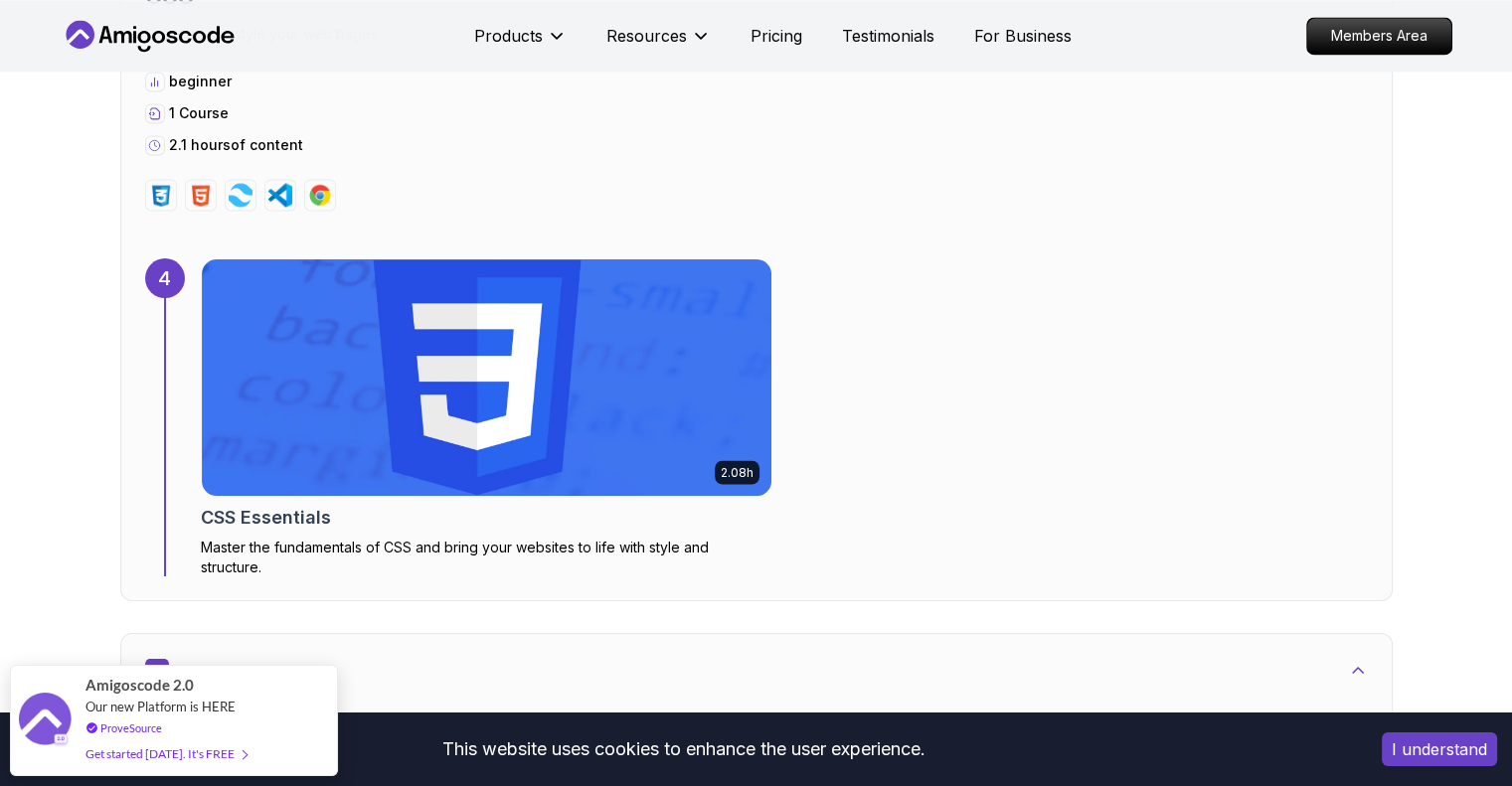 scroll, scrollTop: 3379, scrollLeft: 0, axis: vertical 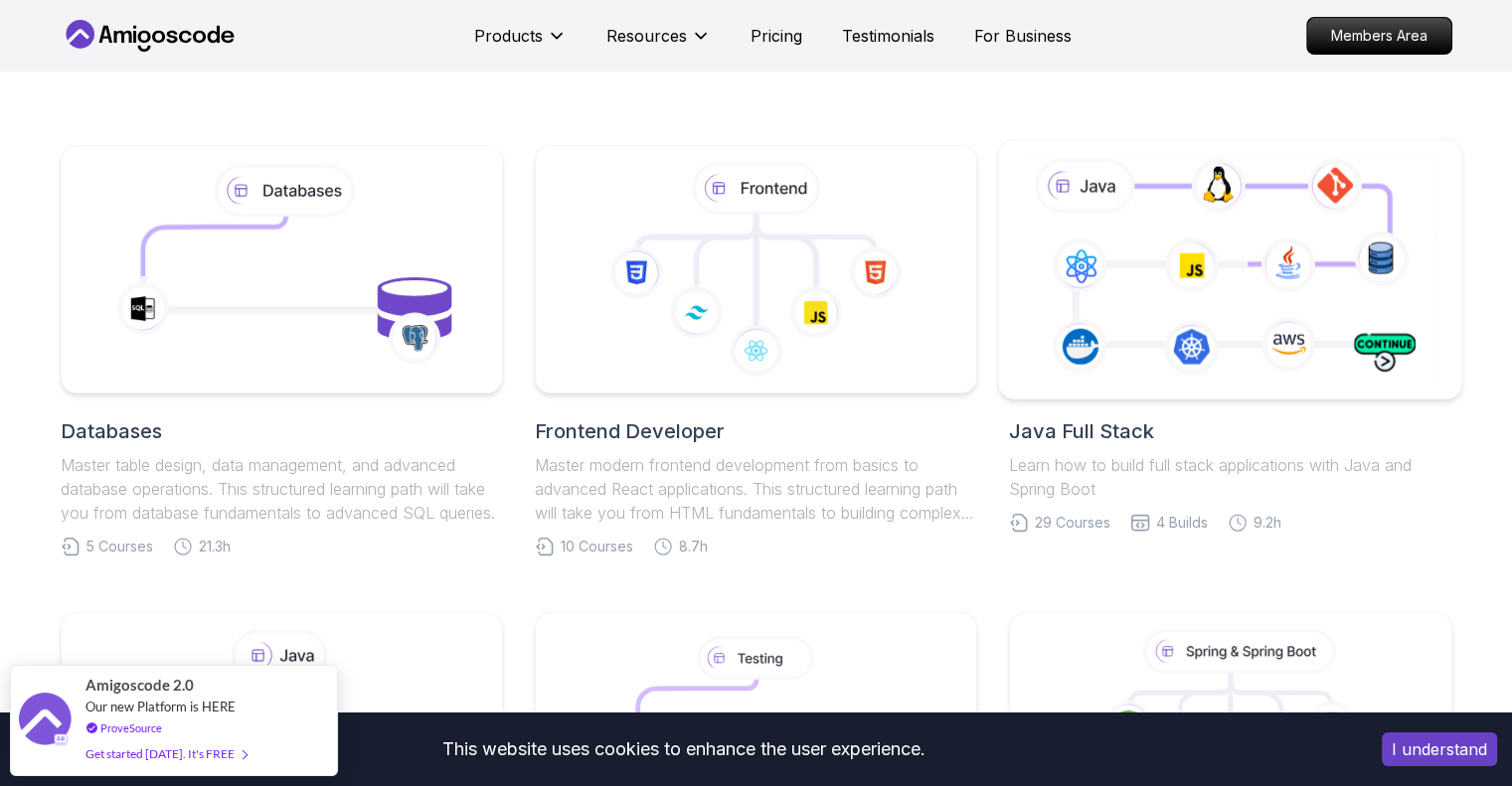 click 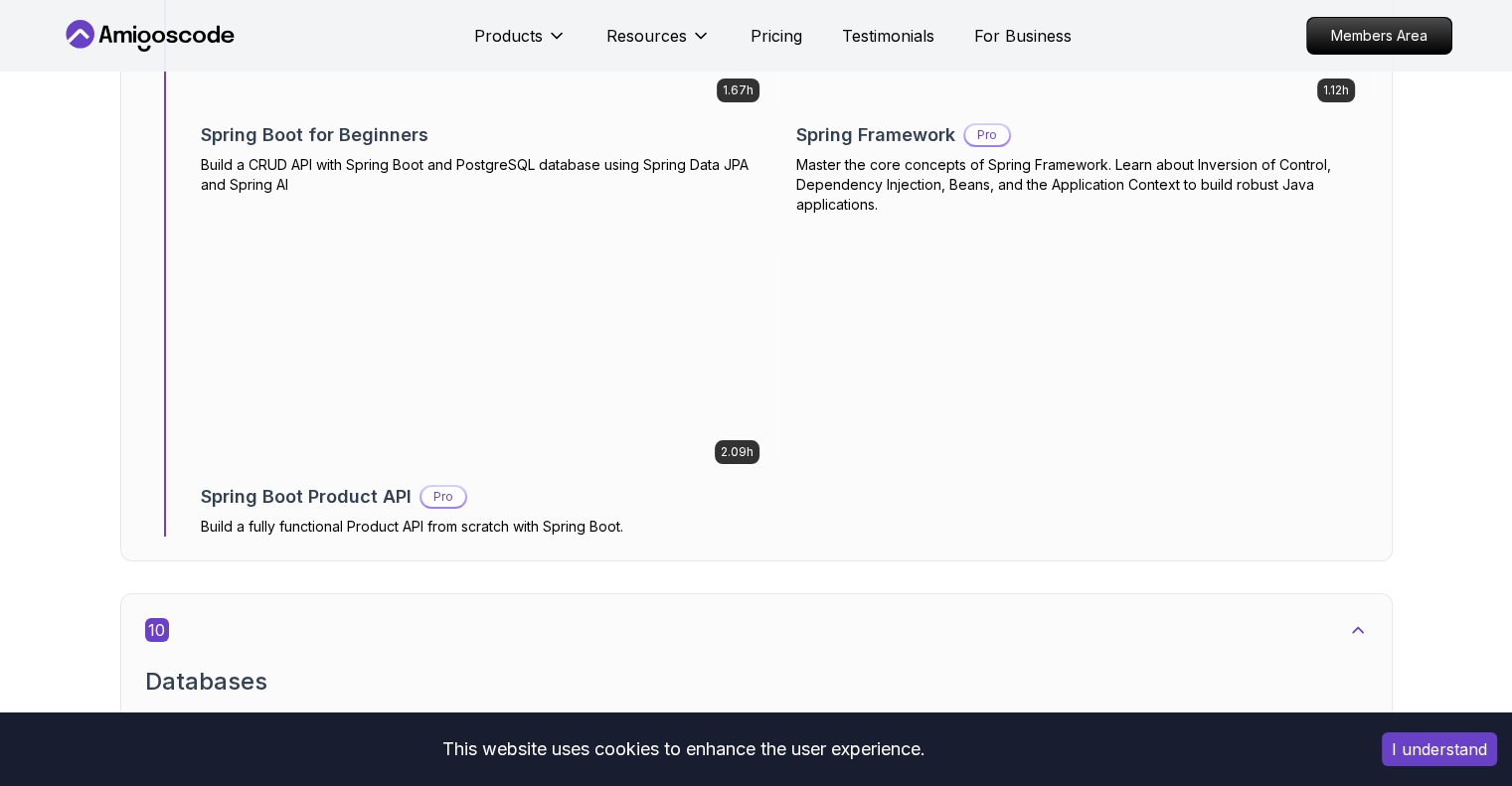 scroll, scrollTop: 7552, scrollLeft: 0, axis: vertical 